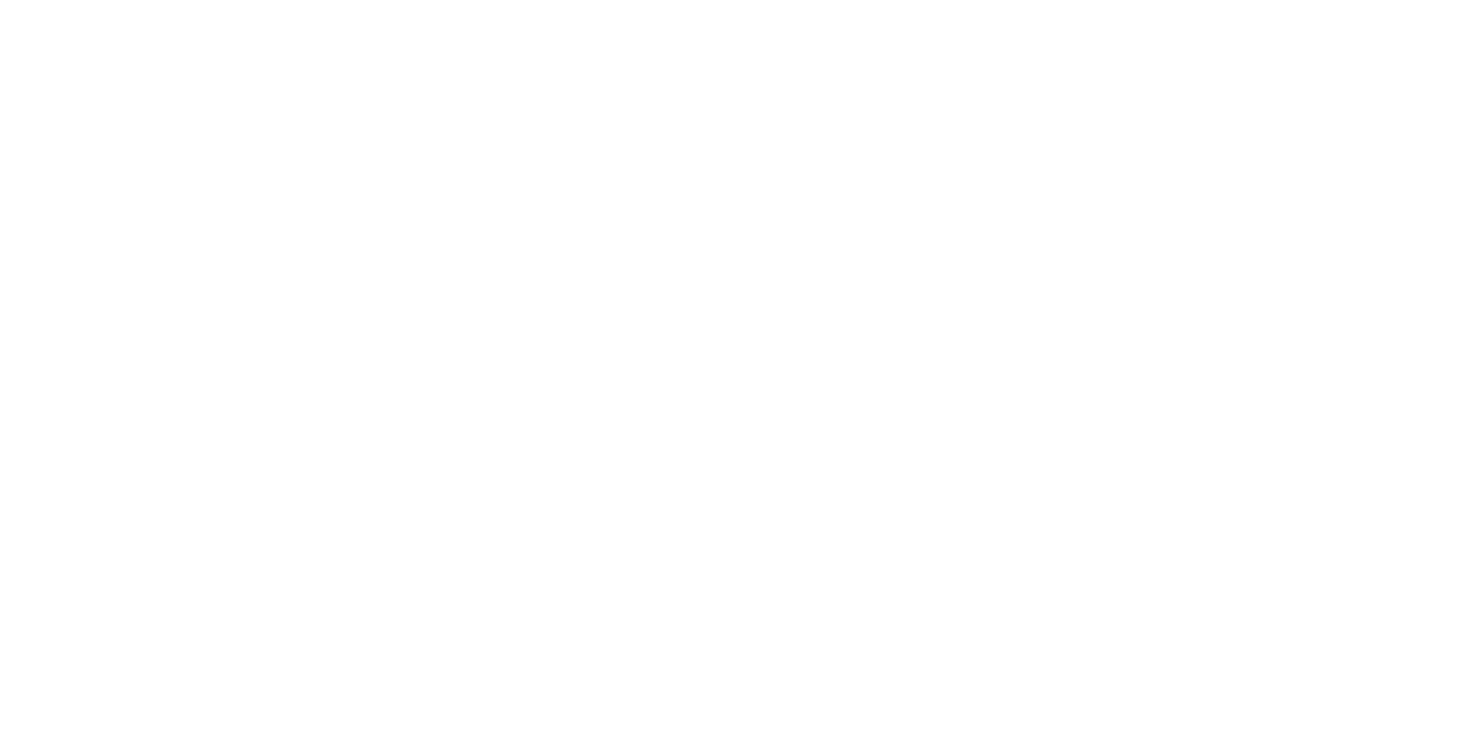 scroll, scrollTop: 0, scrollLeft: 0, axis: both 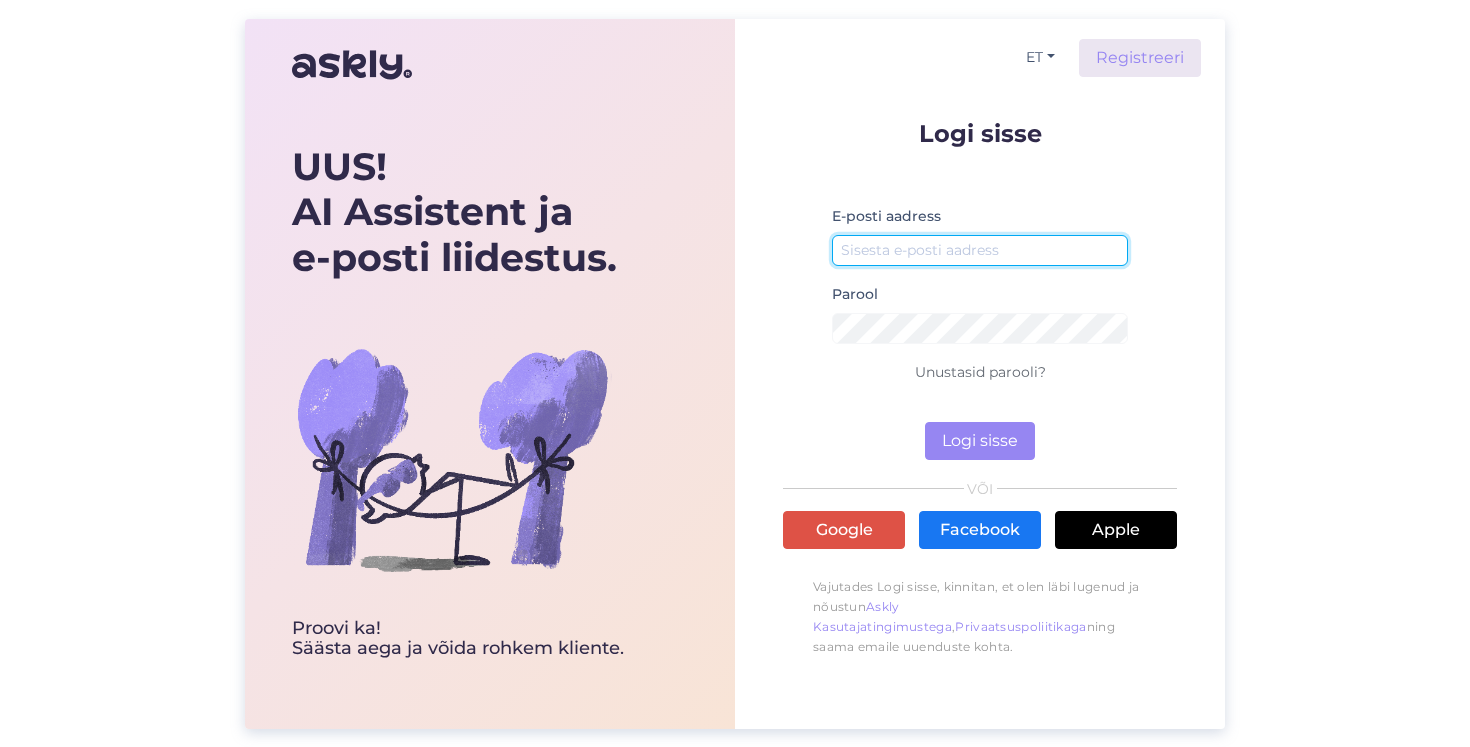 click at bounding box center [980, 250] 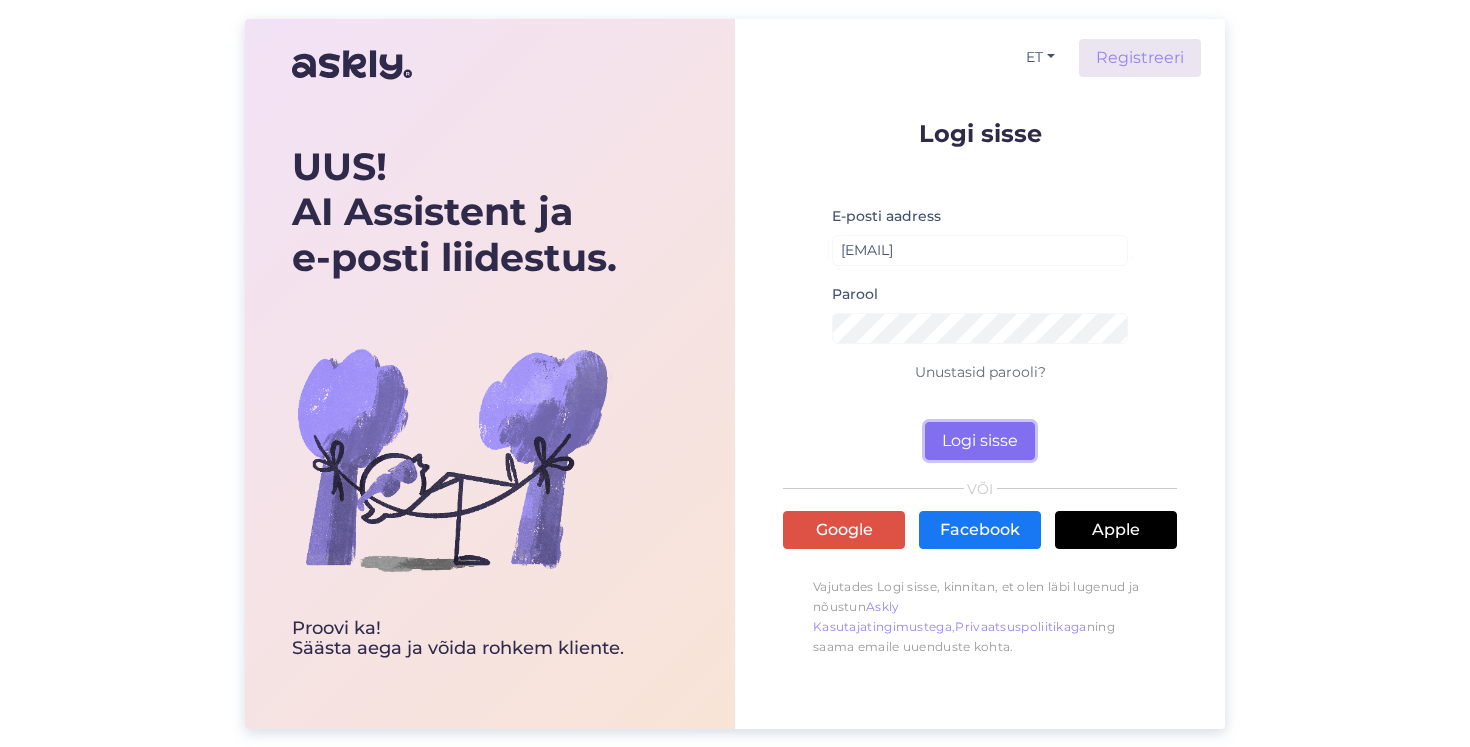 click on "Logi sisse" at bounding box center (980, 441) 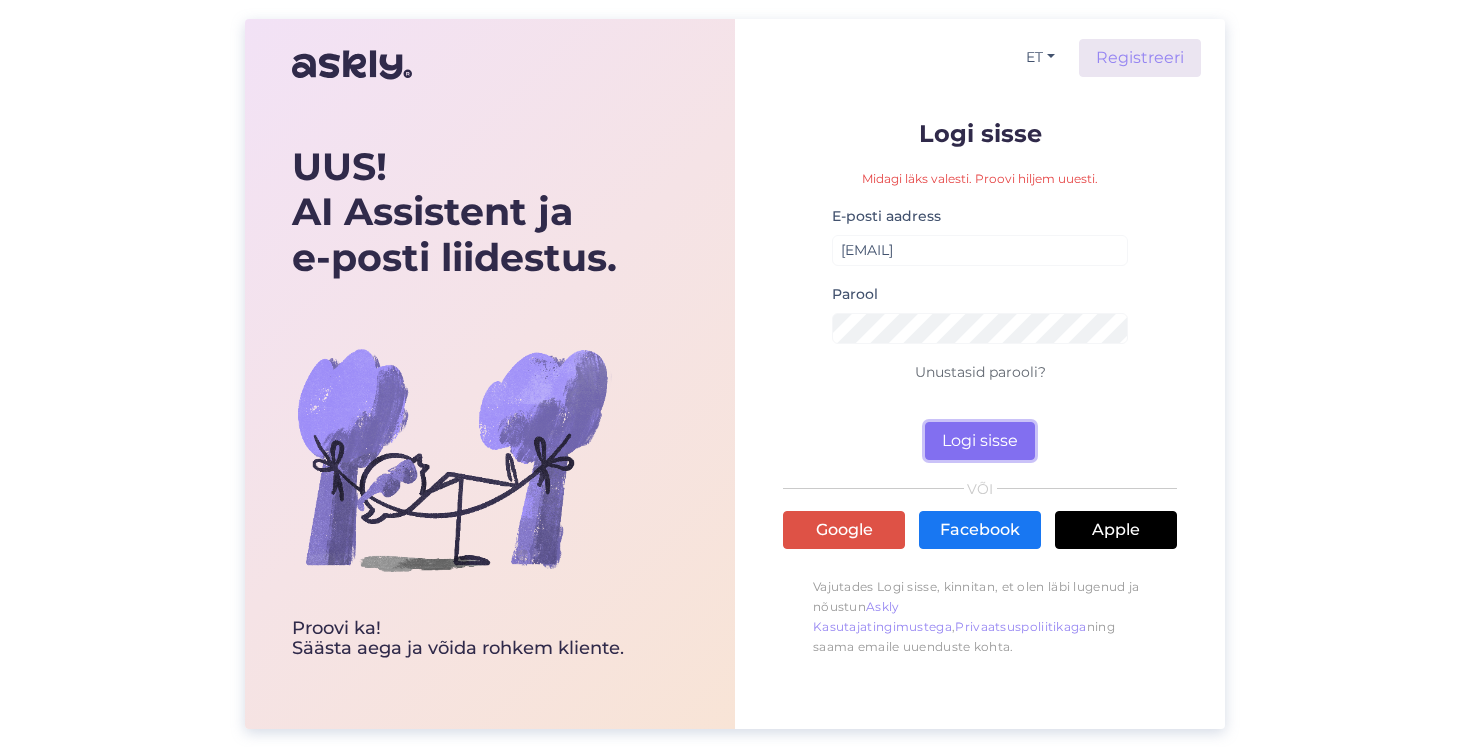 click on "Logi sisse" at bounding box center (980, 441) 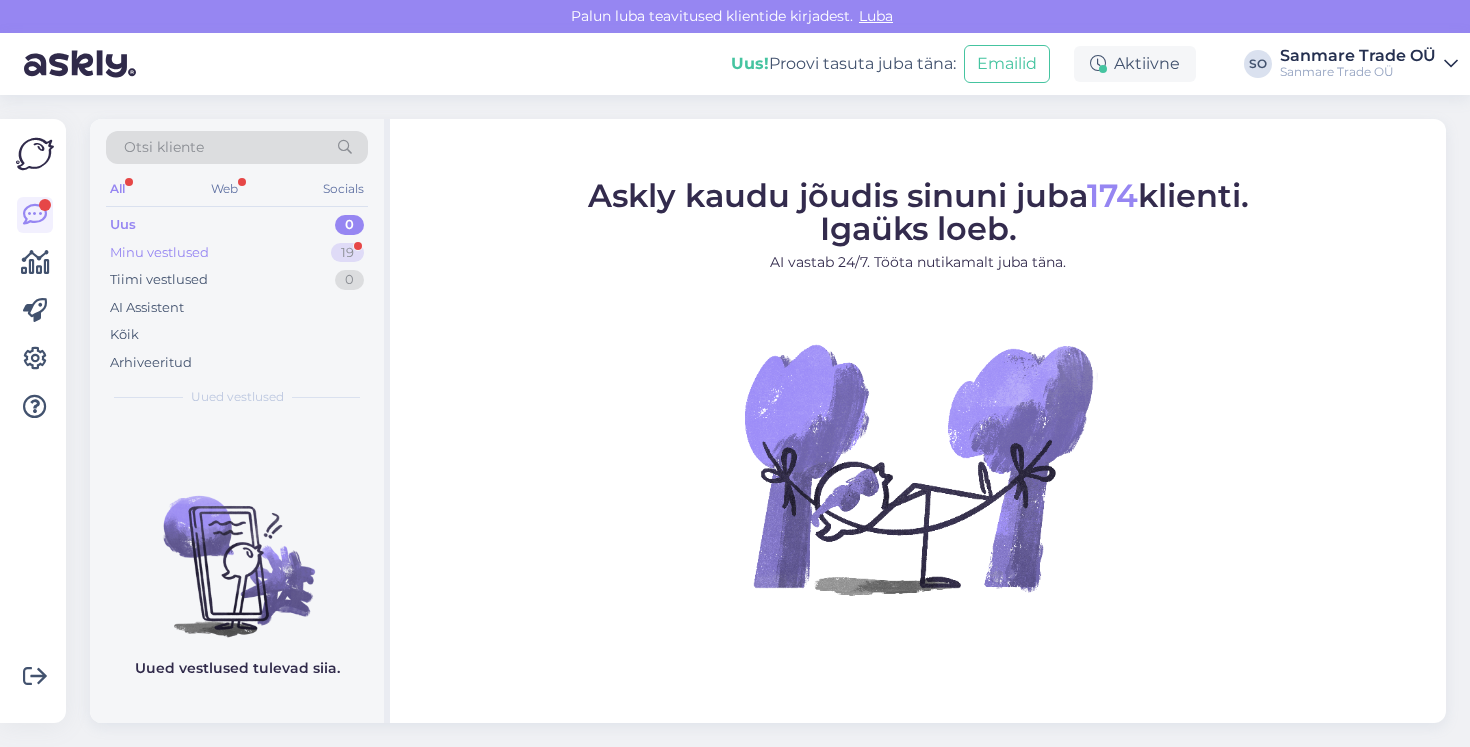 click on "Minu vestlused" at bounding box center (159, 253) 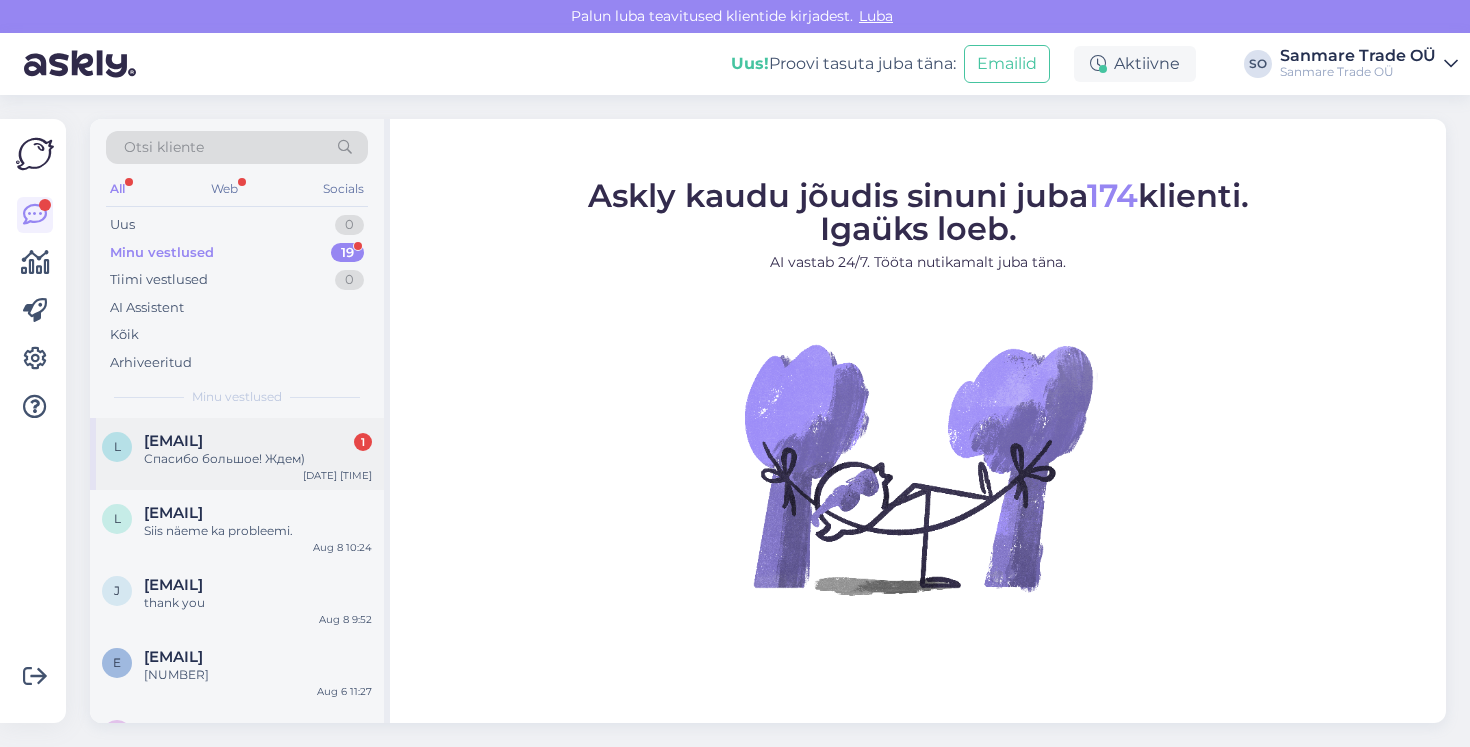 click on "Спасибо большое! Ждем)" at bounding box center [258, 459] 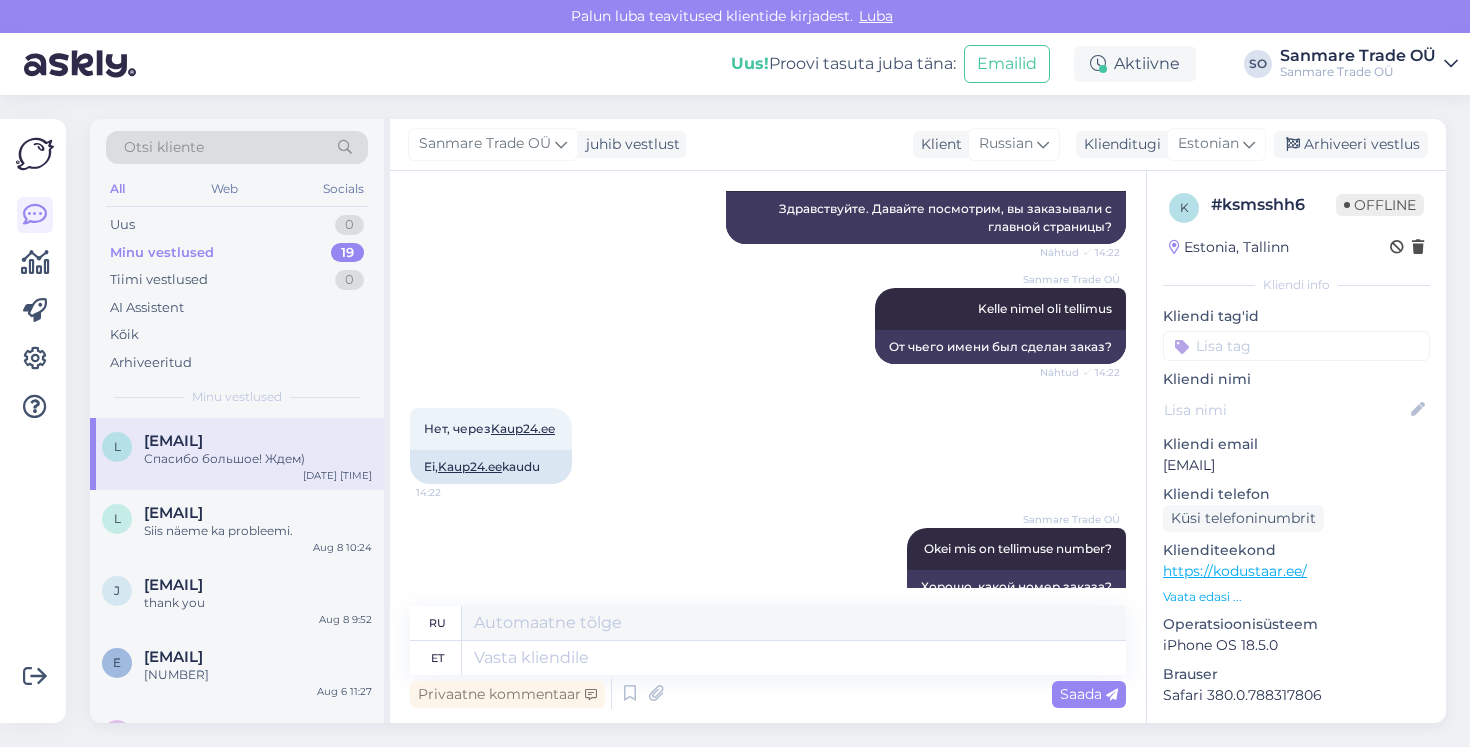 scroll, scrollTop: 386, scrollLeft: 0, axis: vertical 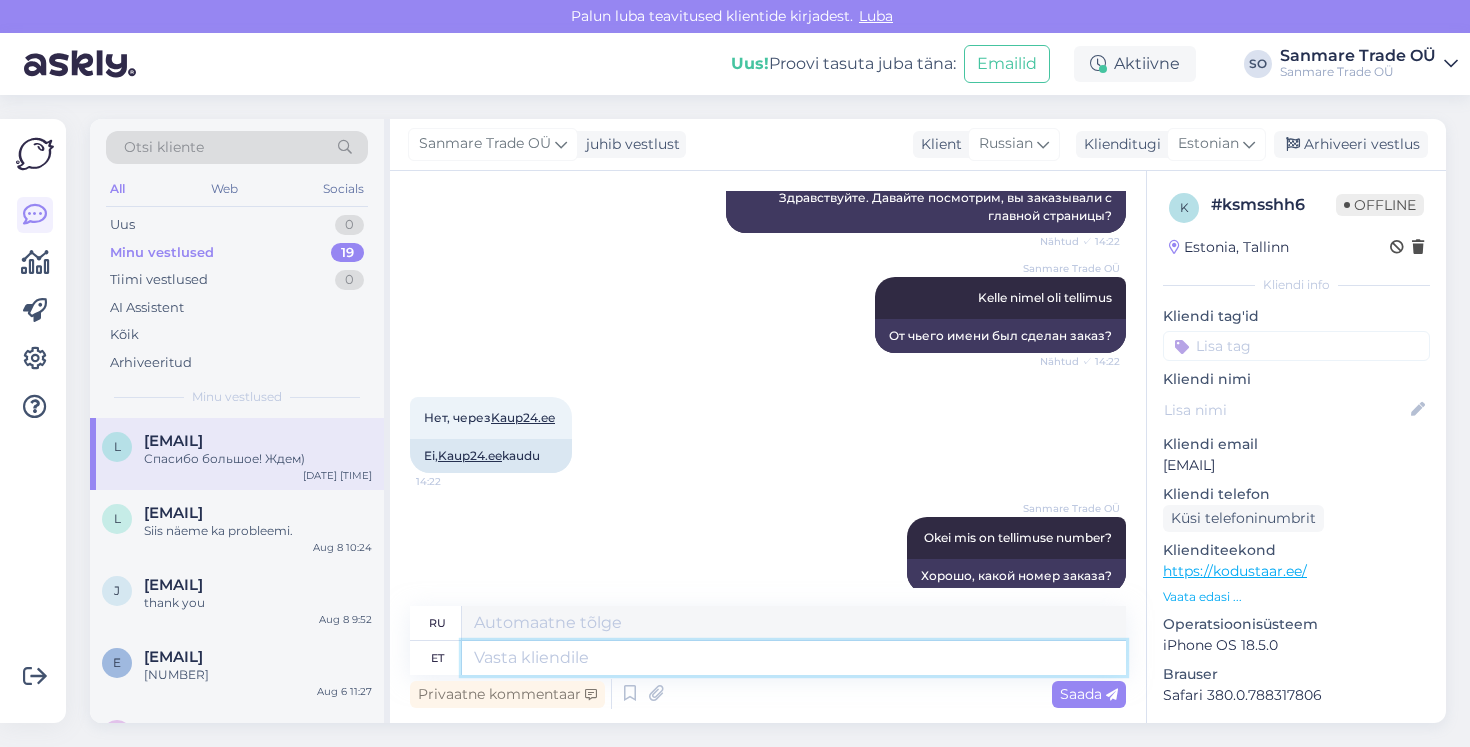 click at bounding box center (794, 658) 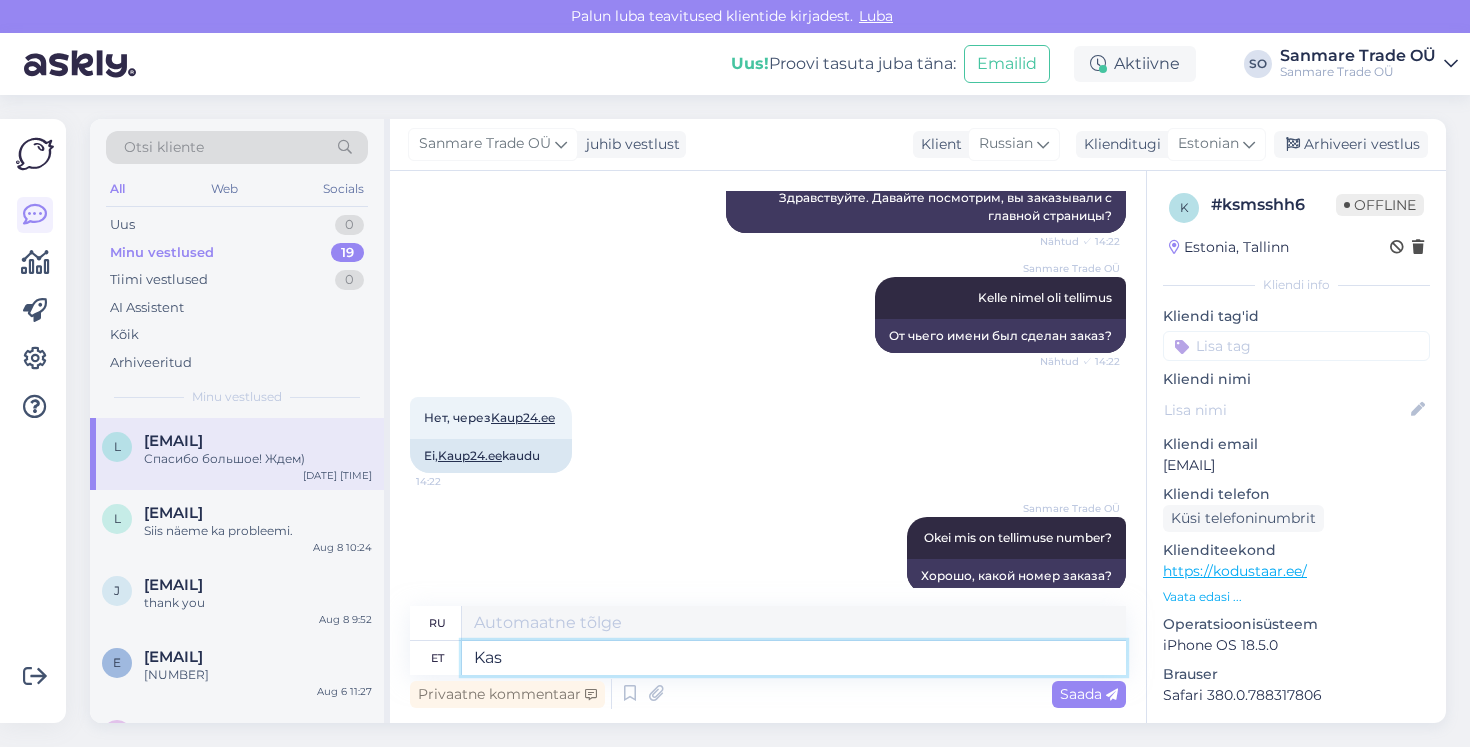 type on "Kas" 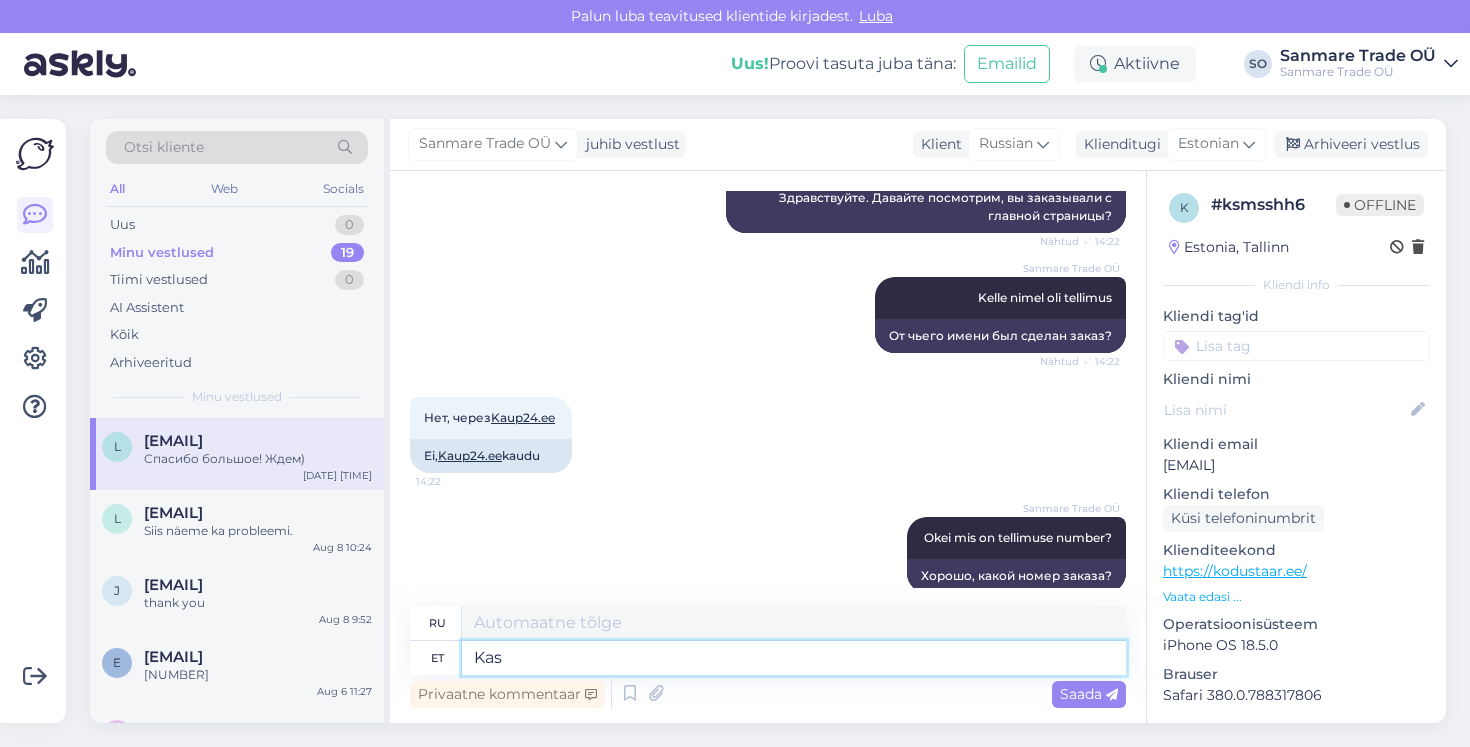 type on "Является" 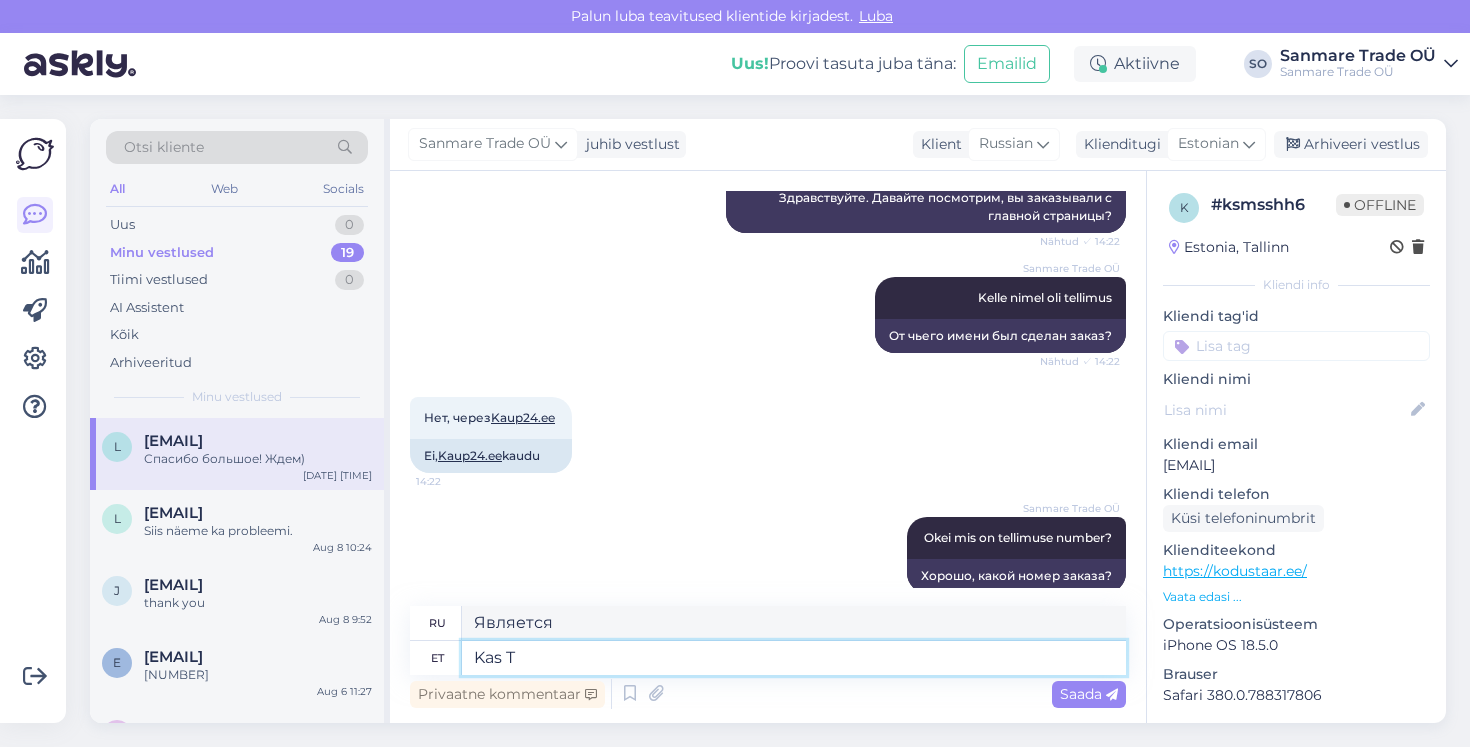 type on "Kas Te" 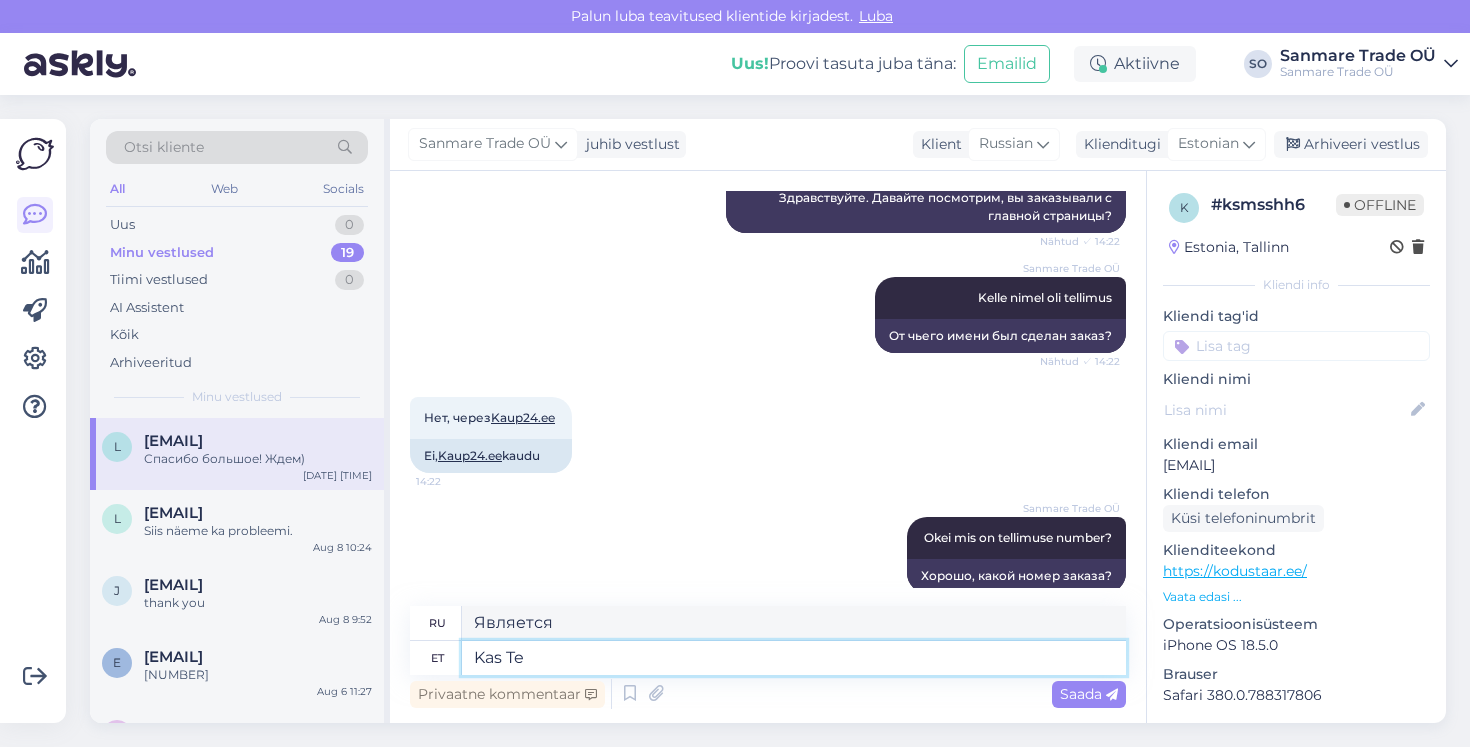 type on "Ты" 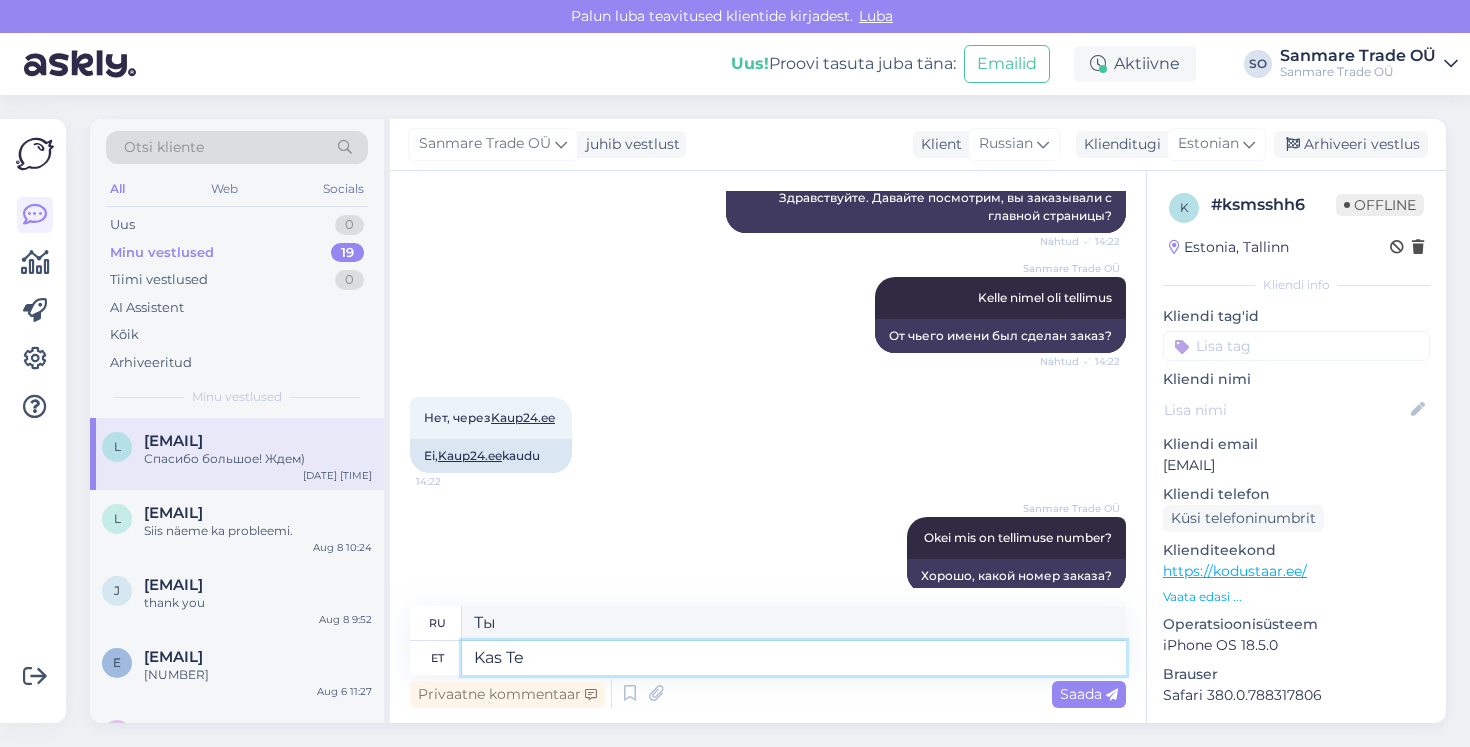 scroll, scrollTop: 929, scrollLeft: 0, axis: vertical 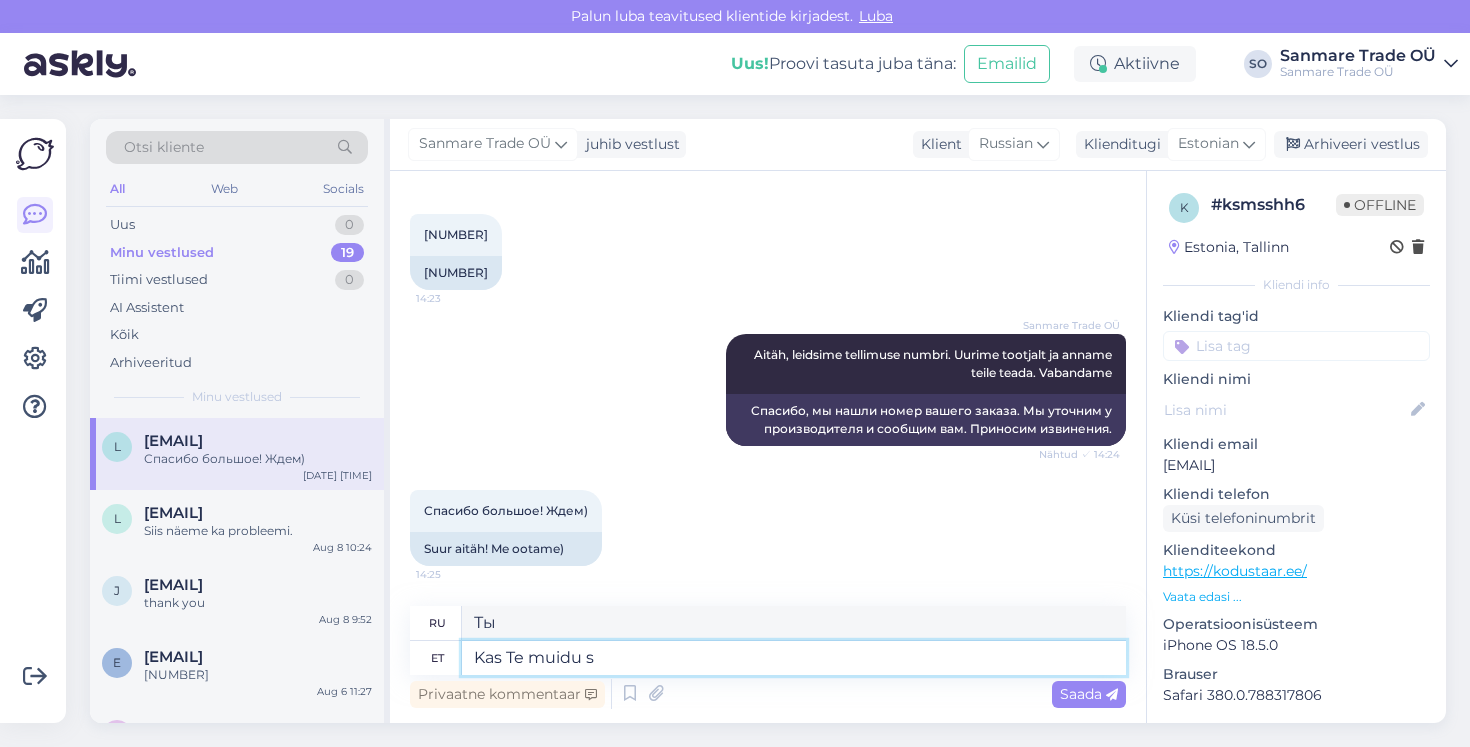 type on "Kas Te muidu sa" 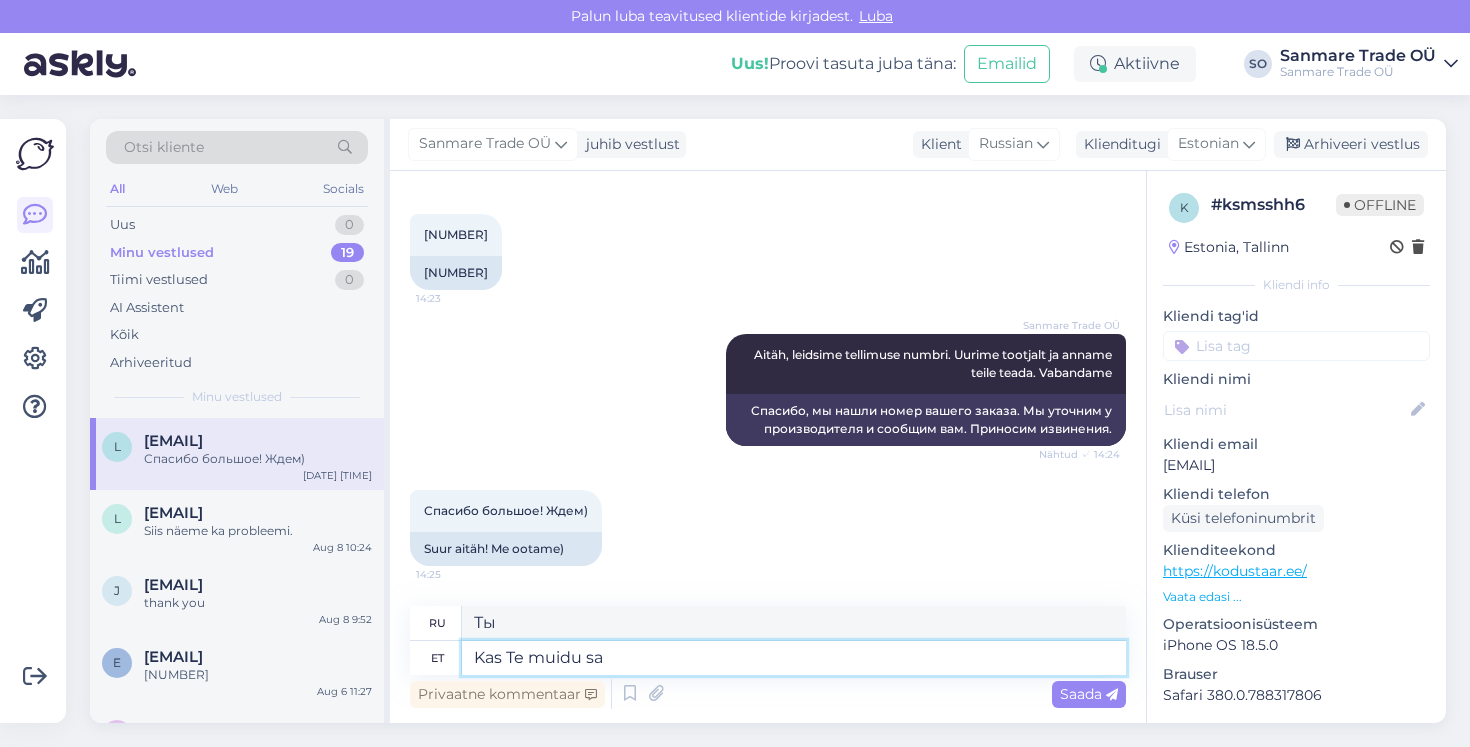 type on "А вы как иначе?" 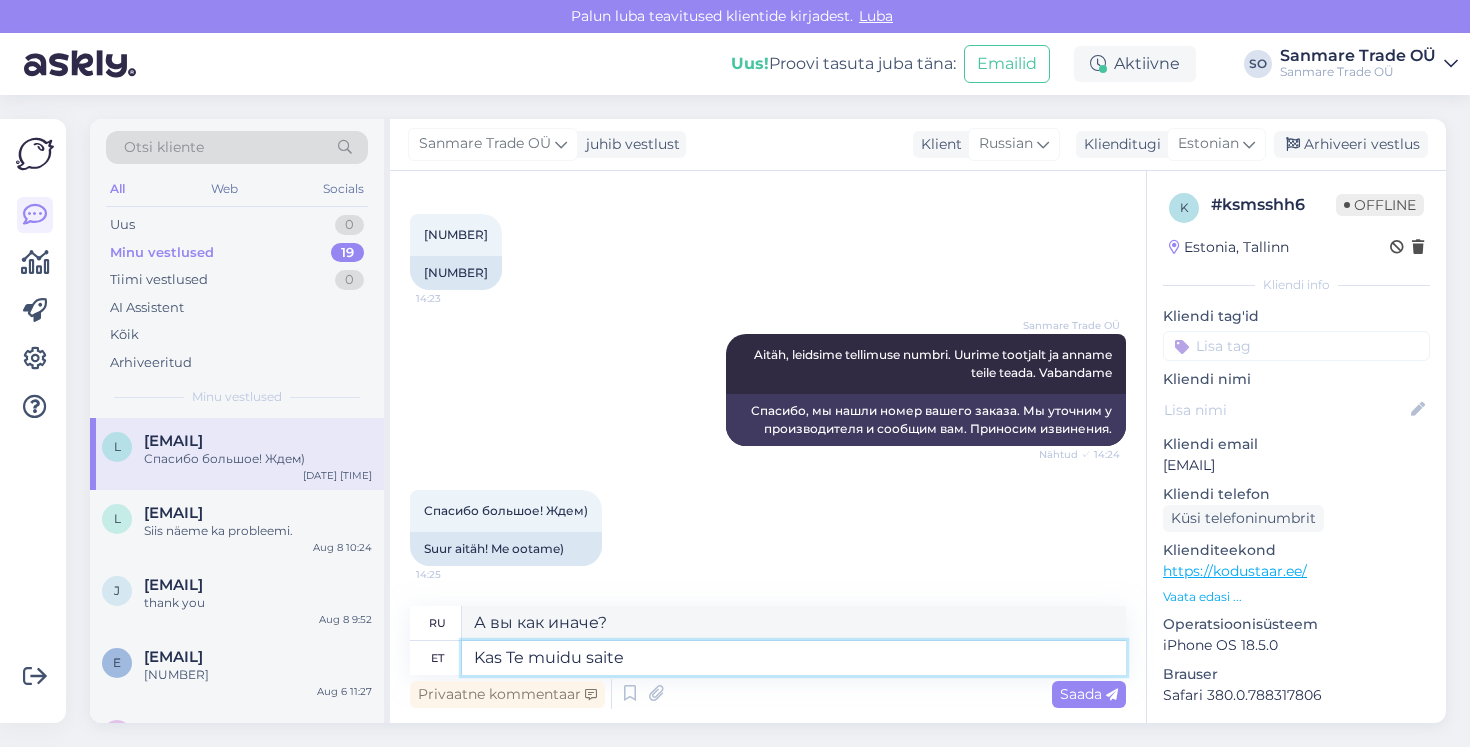 type on "Kas Te muidu saite" 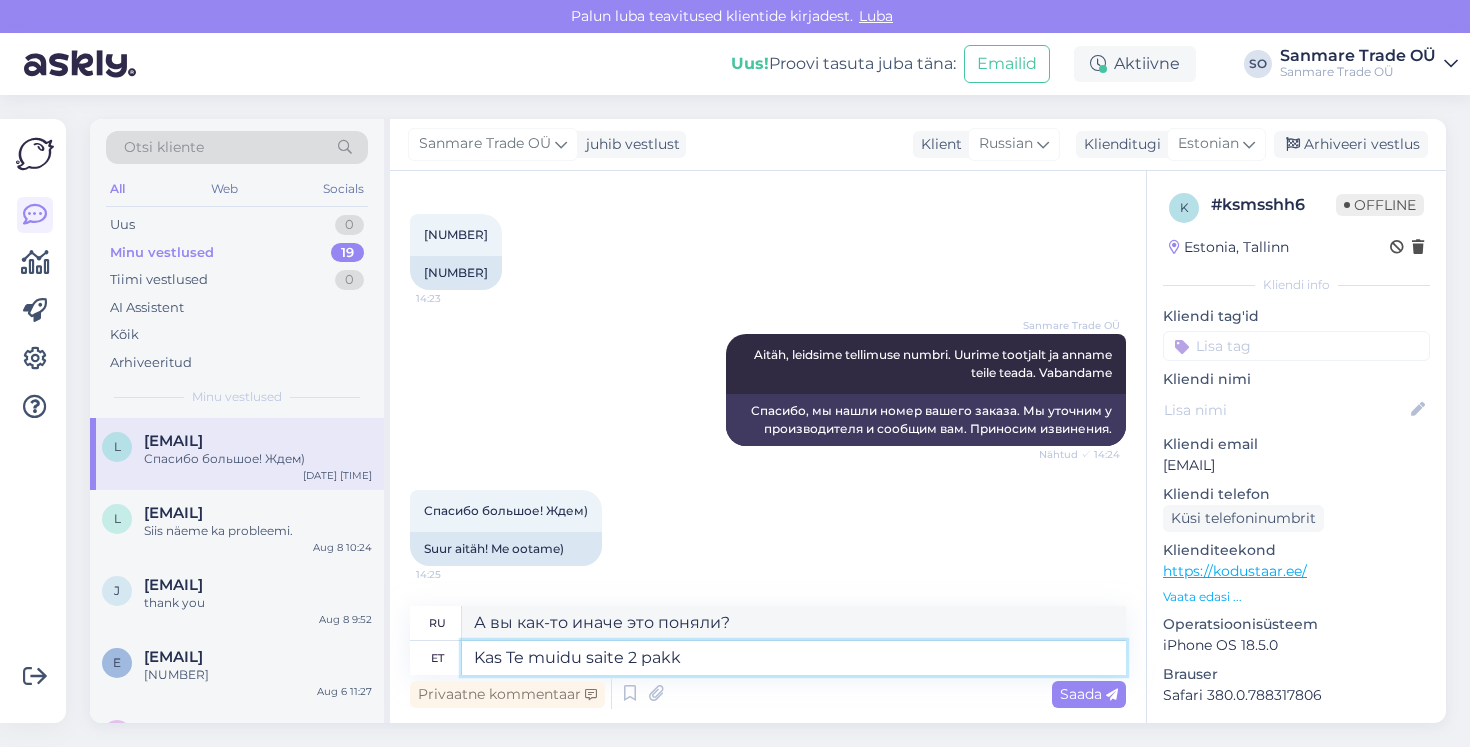 type on "Kas Te muidu saite 2 pakki" 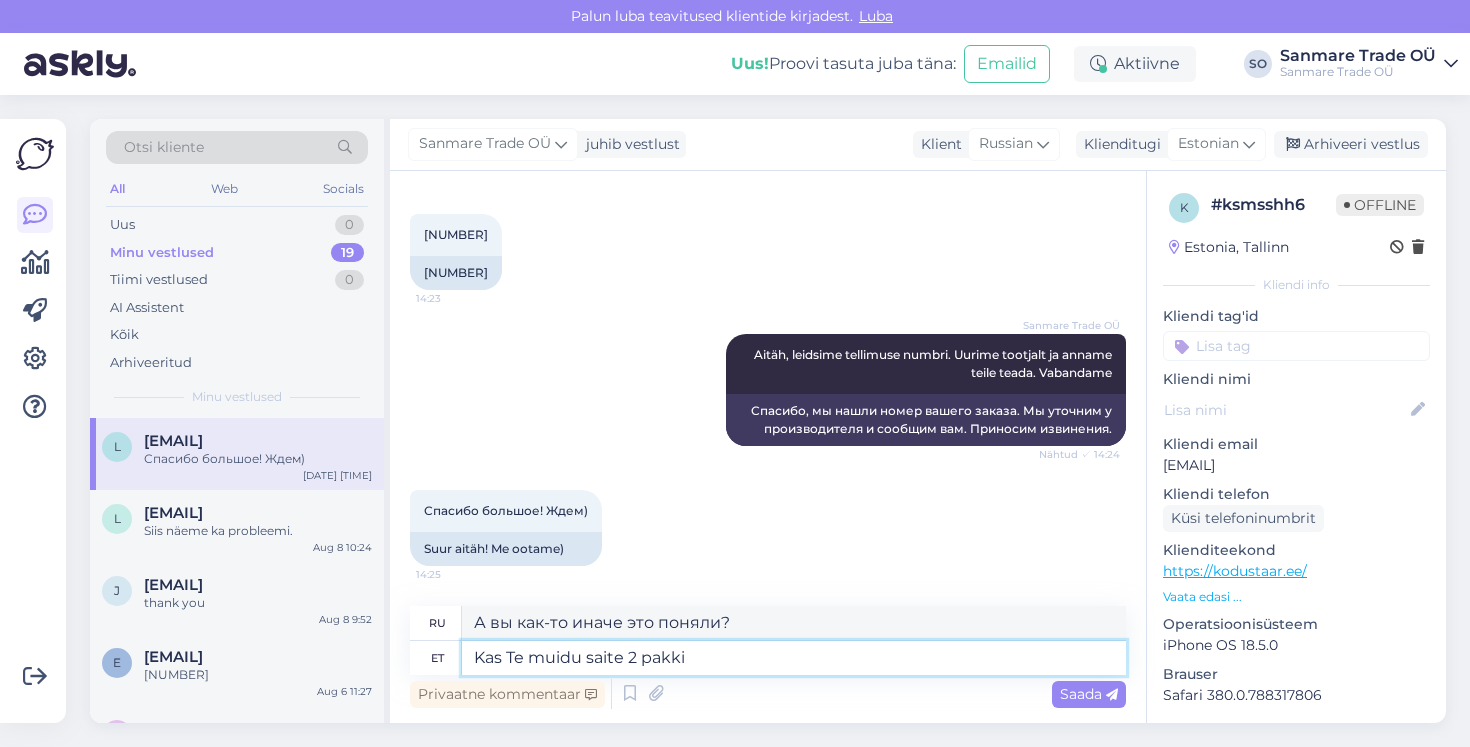 type on "А в остальном вы получили 2?" 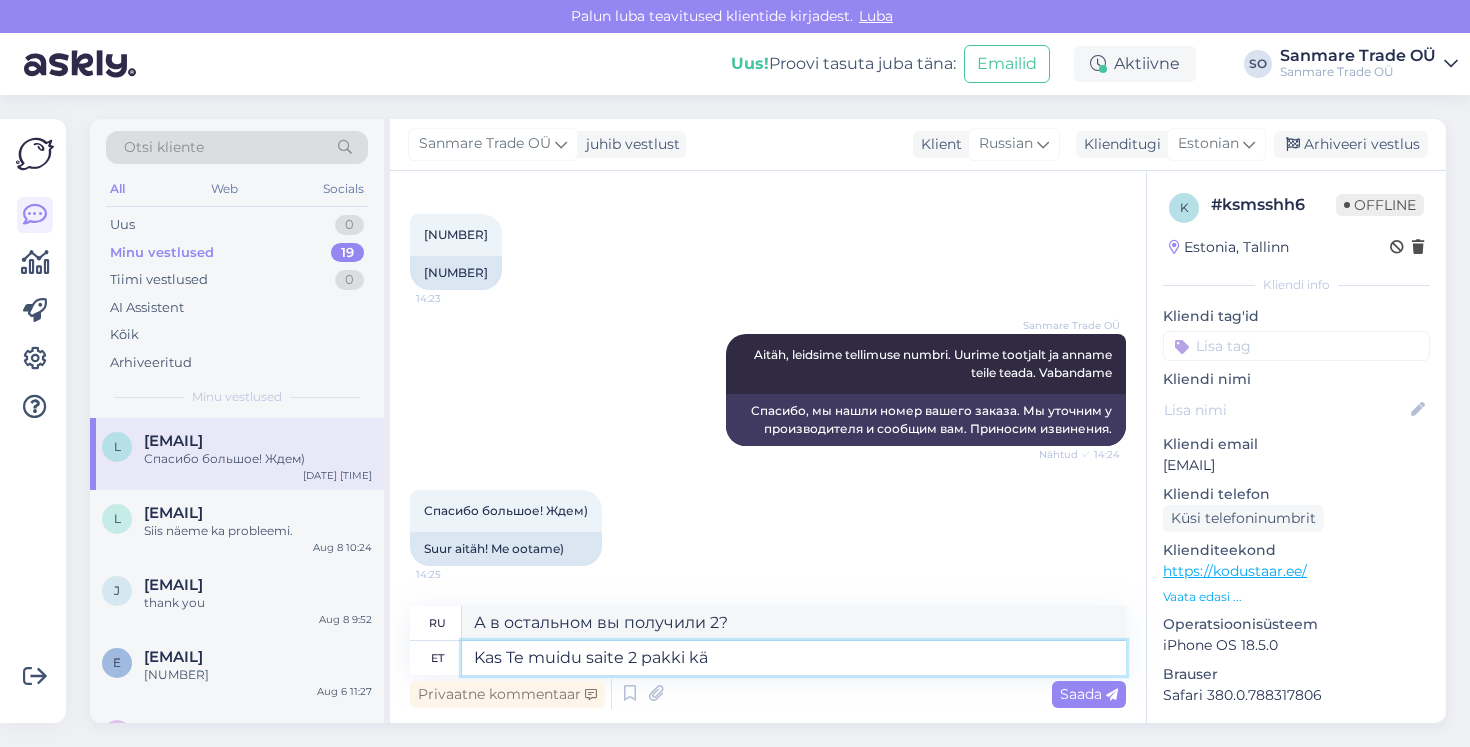type on "Kas Te muidu saite 2 pakki kät" 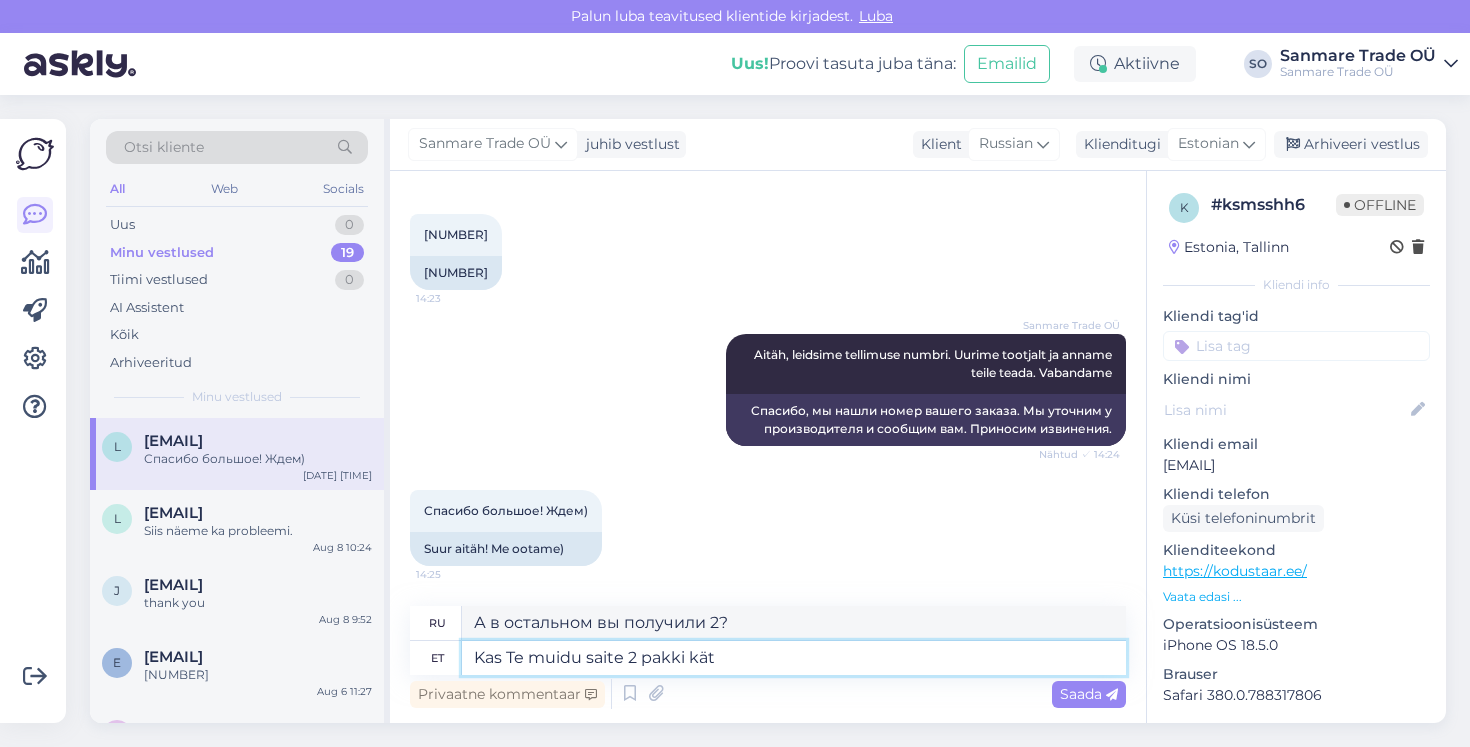 type on "Вы получили 2 посылки?" 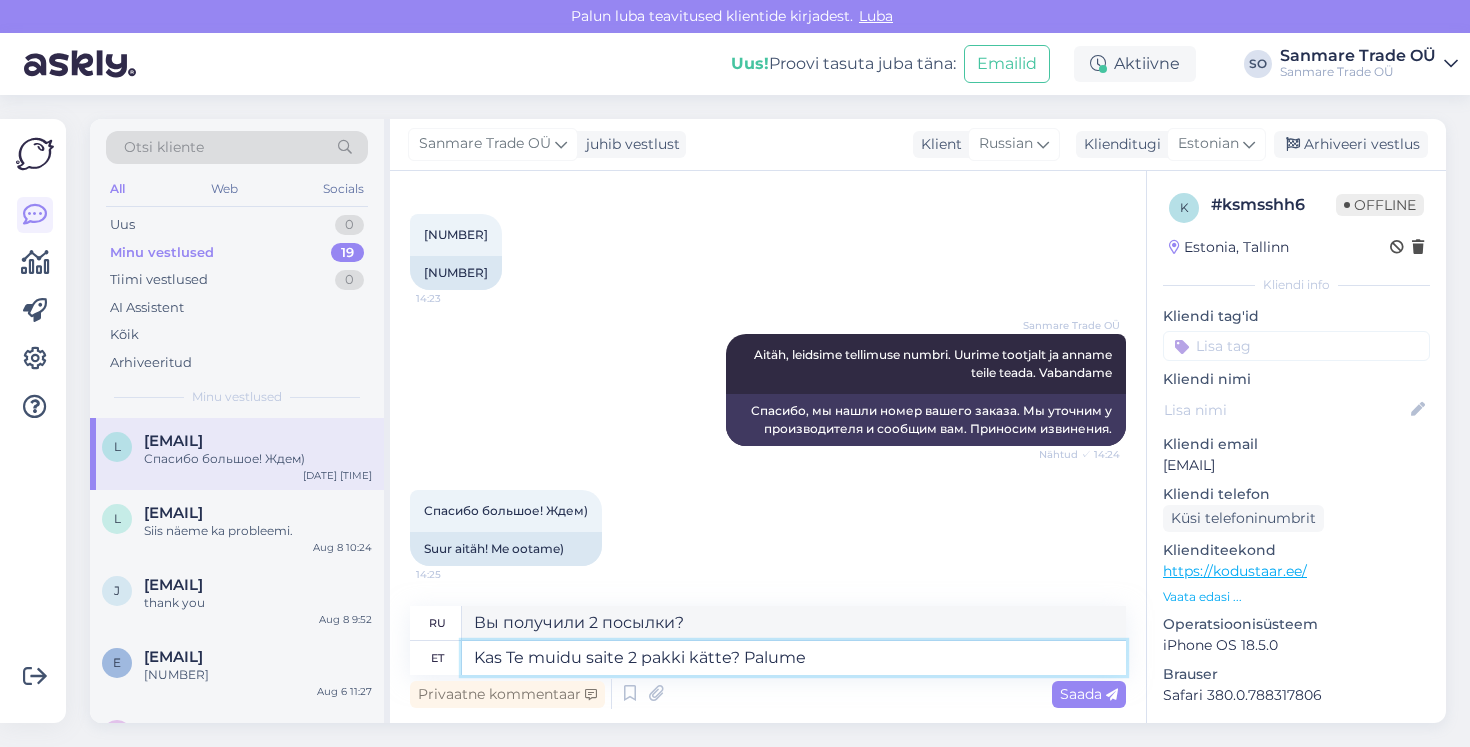 type on "Kas Te muidu saite 2 pakki kätte? Palume t" 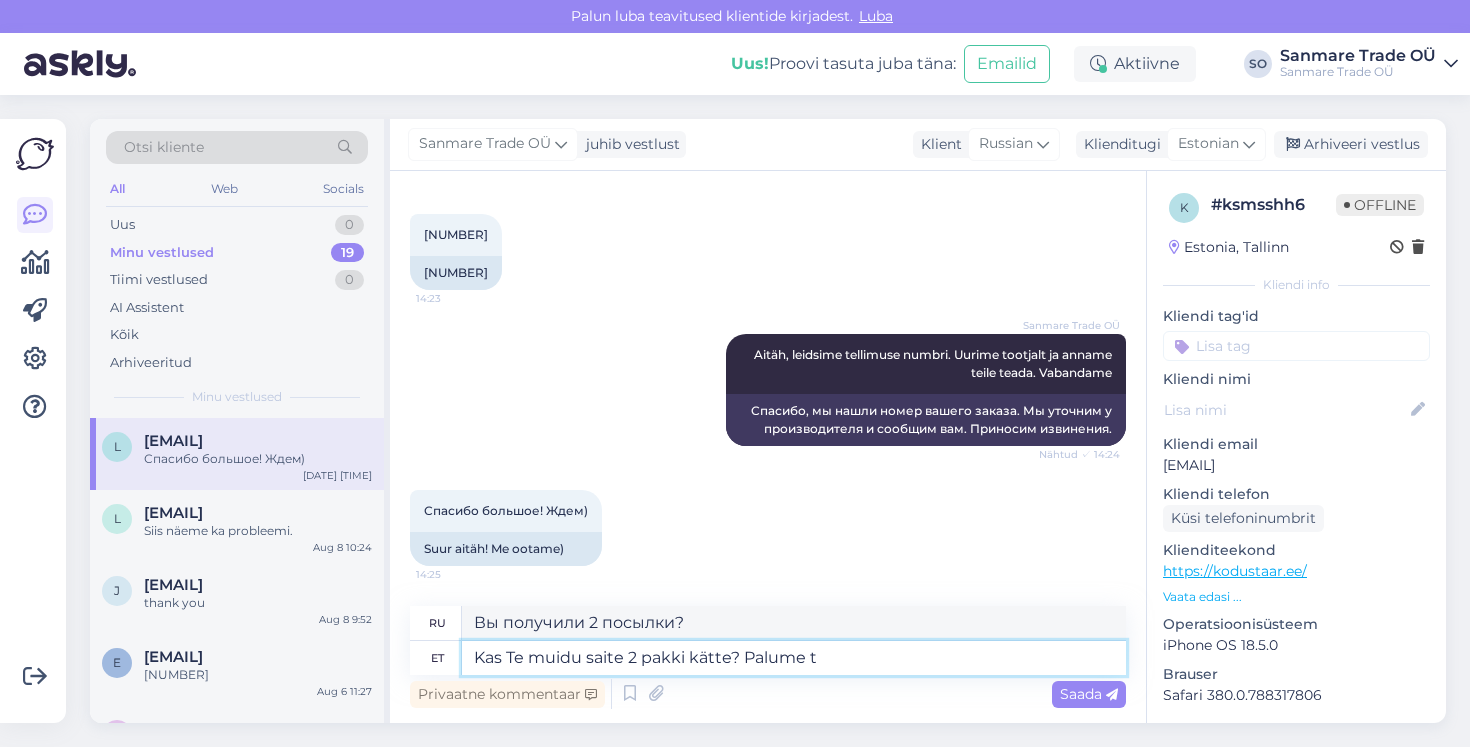 type on "Вы получили 2 посылки? Пожалуйста." 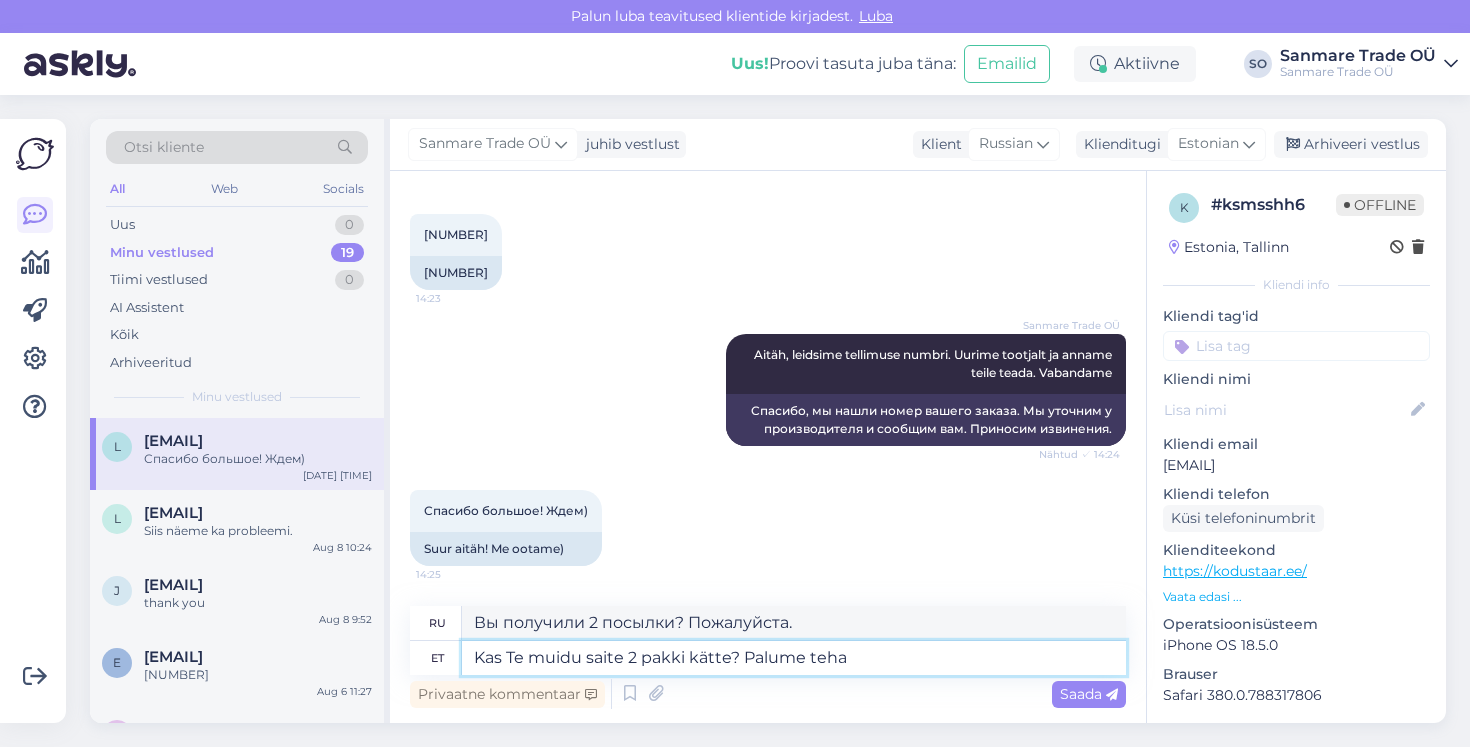 type on "Kas Te muidu saite 2 pakki kätte? Palume teha" 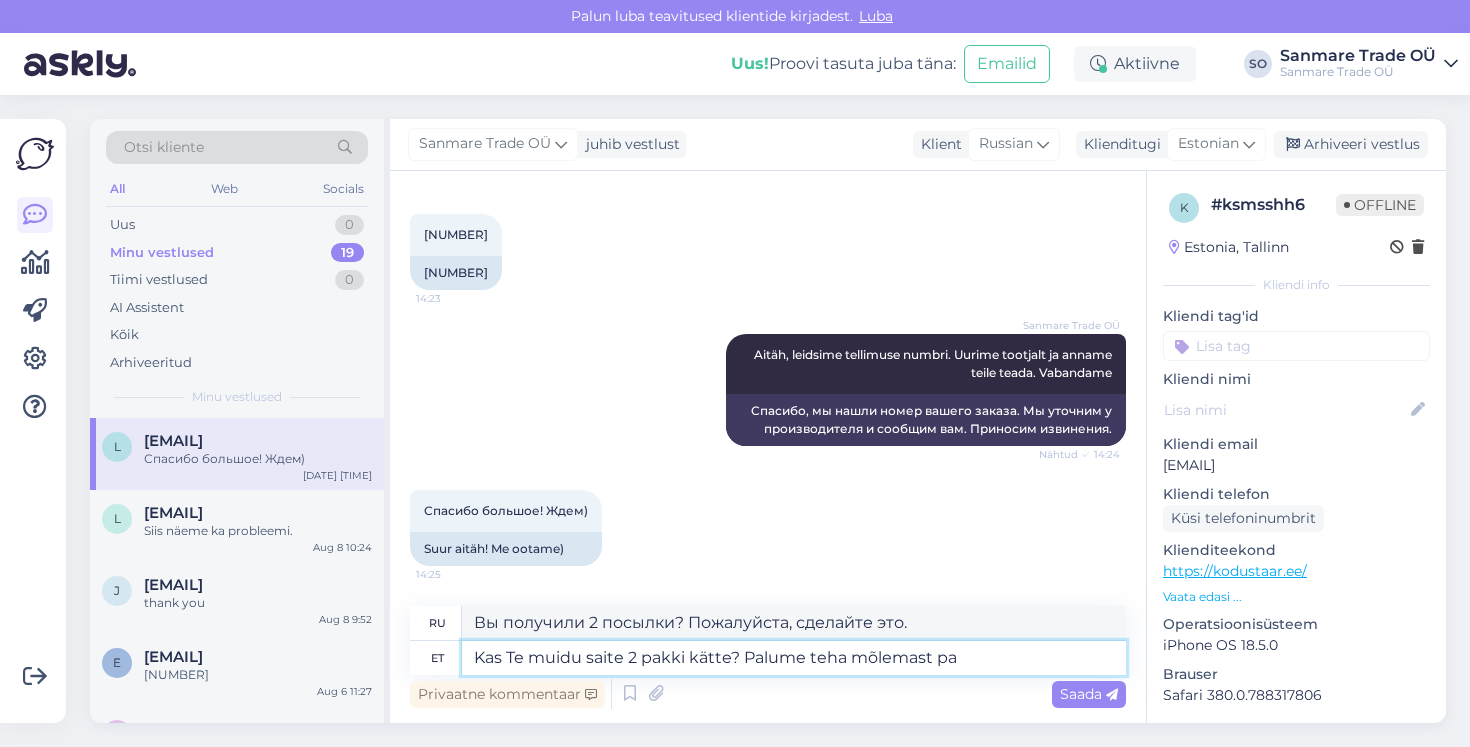 type on "Kas Te muidu saite 2 pakki kätte? Palume teha mõlemast pak" 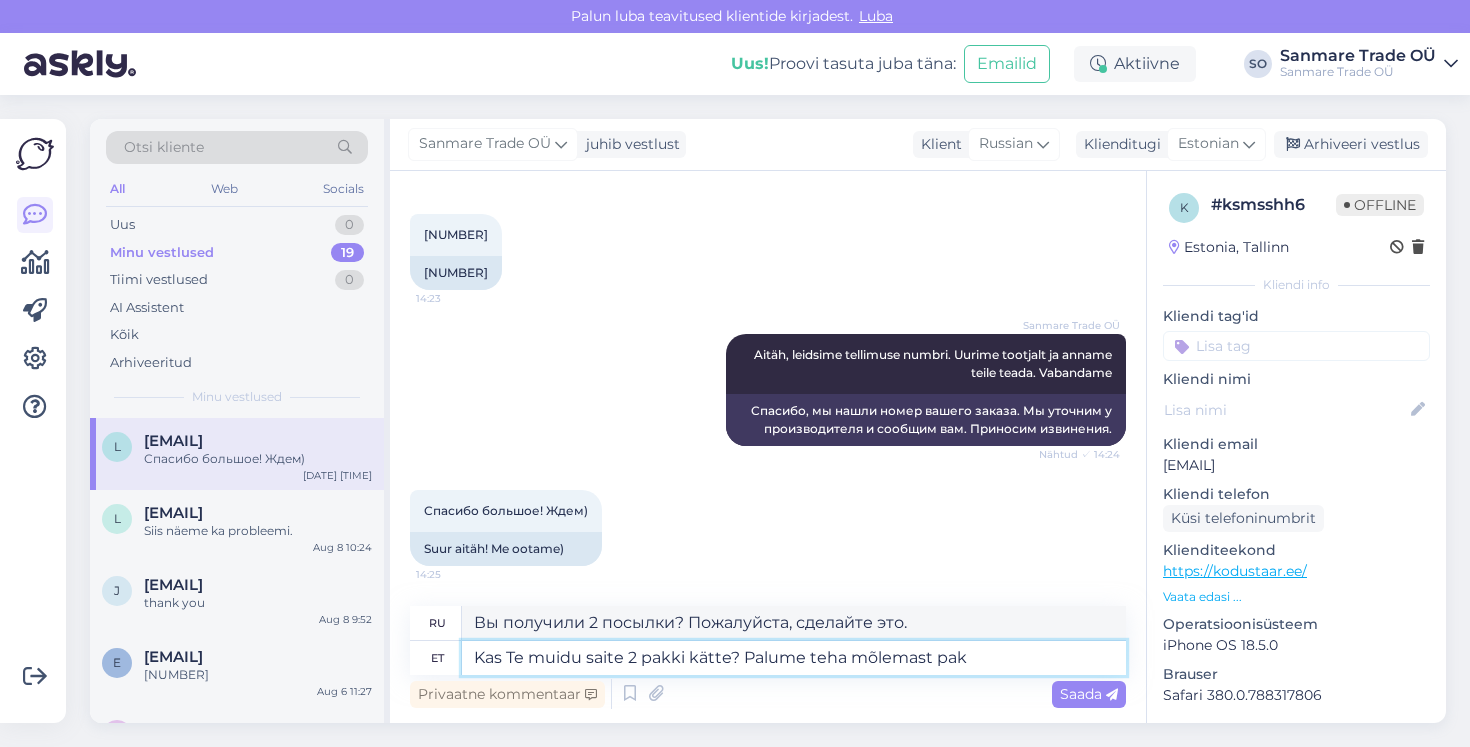 type on "Вы получили 2 посылки? Пожалуйста, отправьте обе." 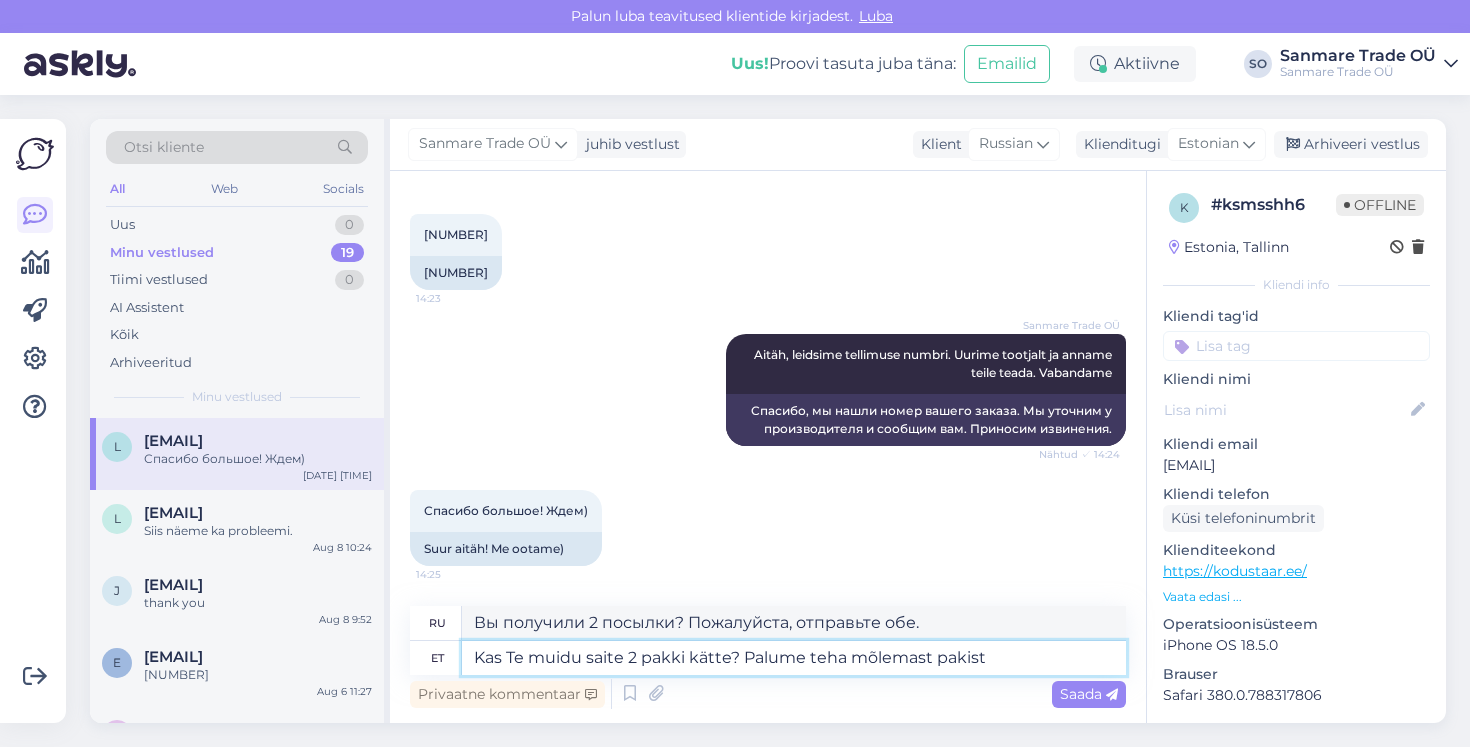 type on "Kas Te muidu saite 2 pakki kätte? Palume teha mõlemast pakist" 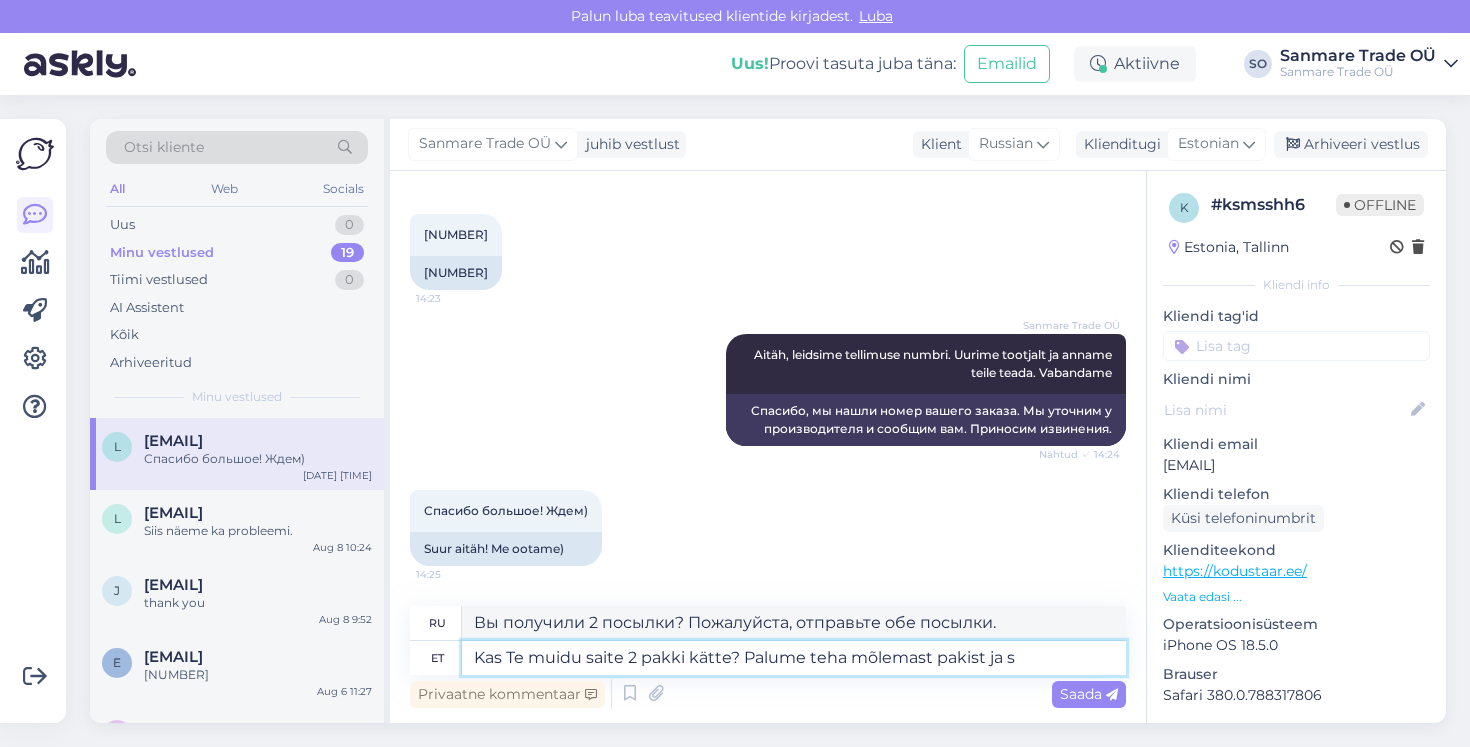 type on "Kas Te muidu saite 2 pakki kätte? Palume teha mõlemast pakist ja si" 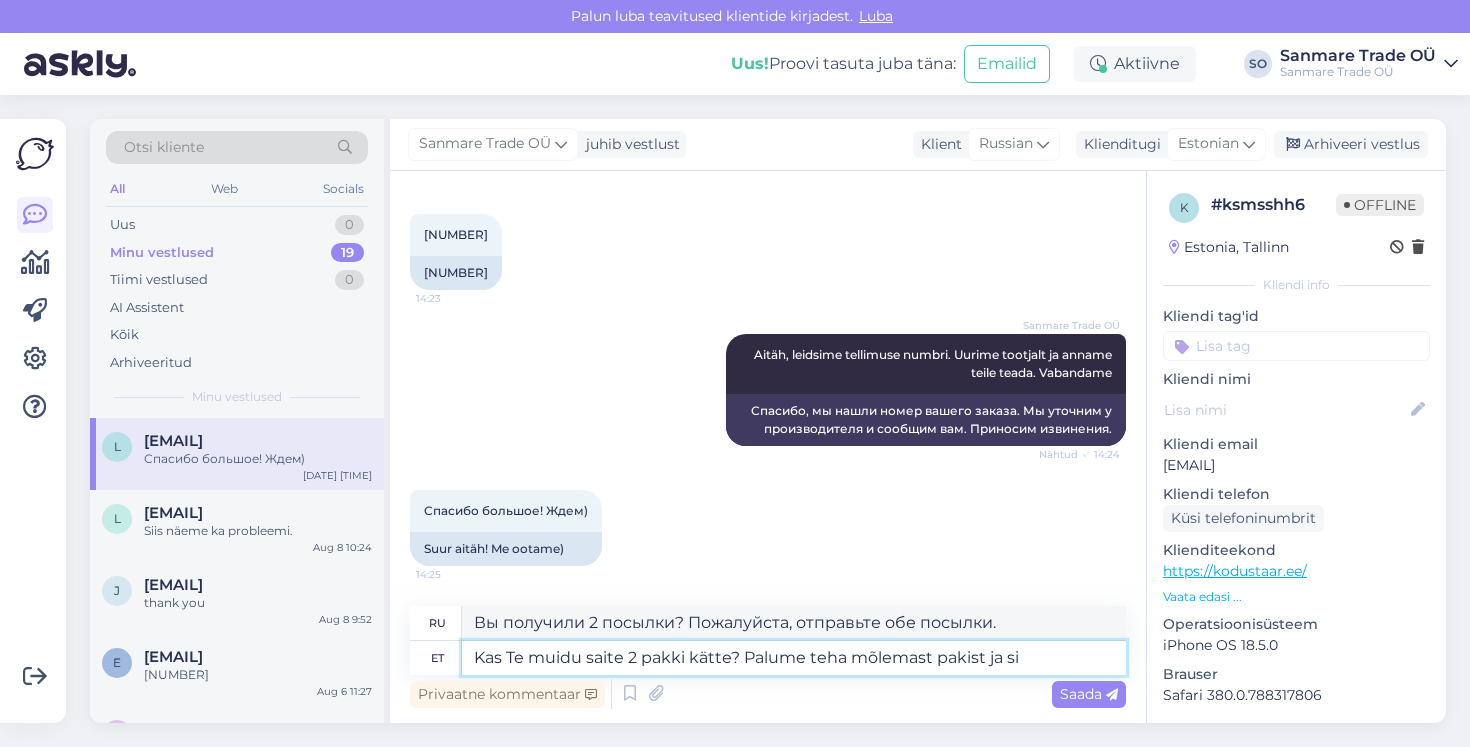 type on "Вы получили 2 посылки? Пожалуйста, сделайте обе посылки и" 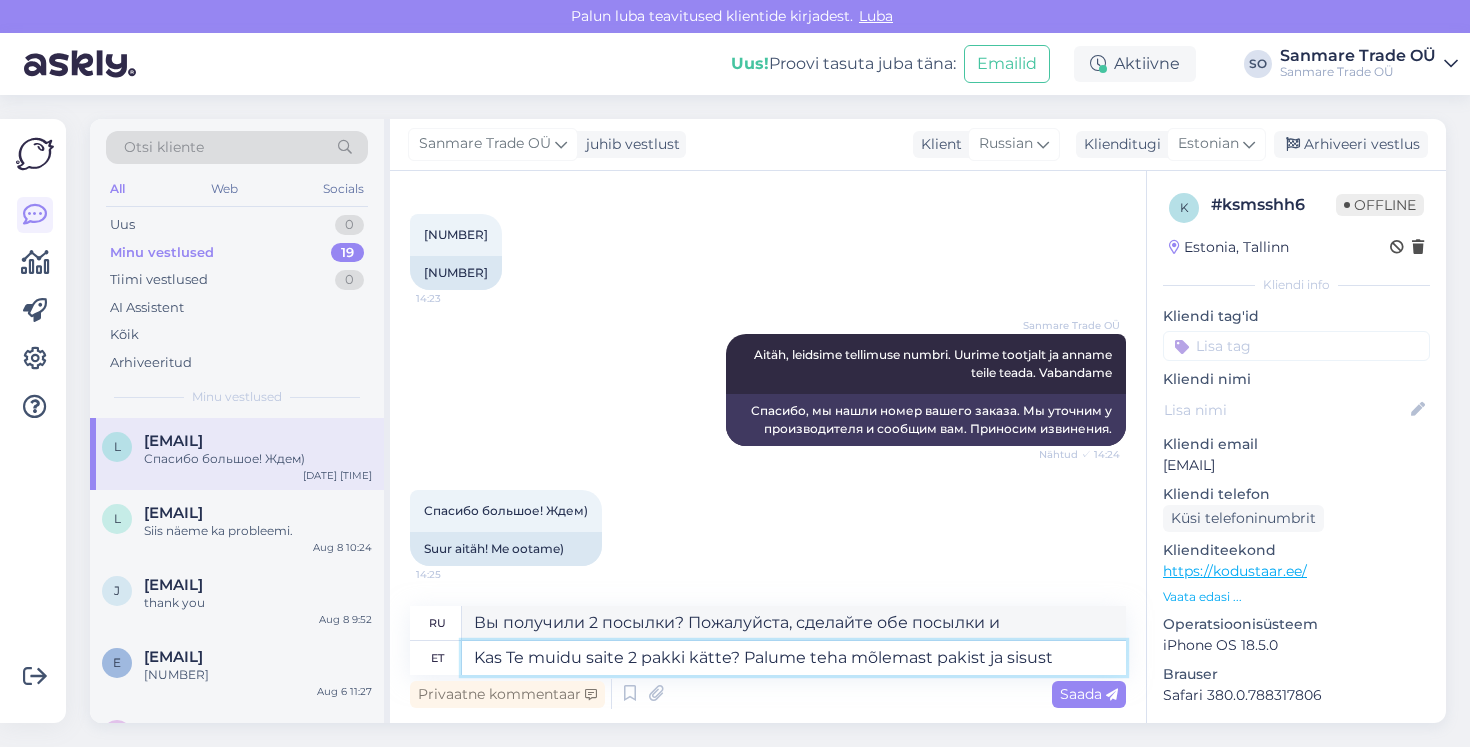 type on "Kas Te muidu saite 2 pakki kätte? Palume teha mõlemast pakist ja sisust p" 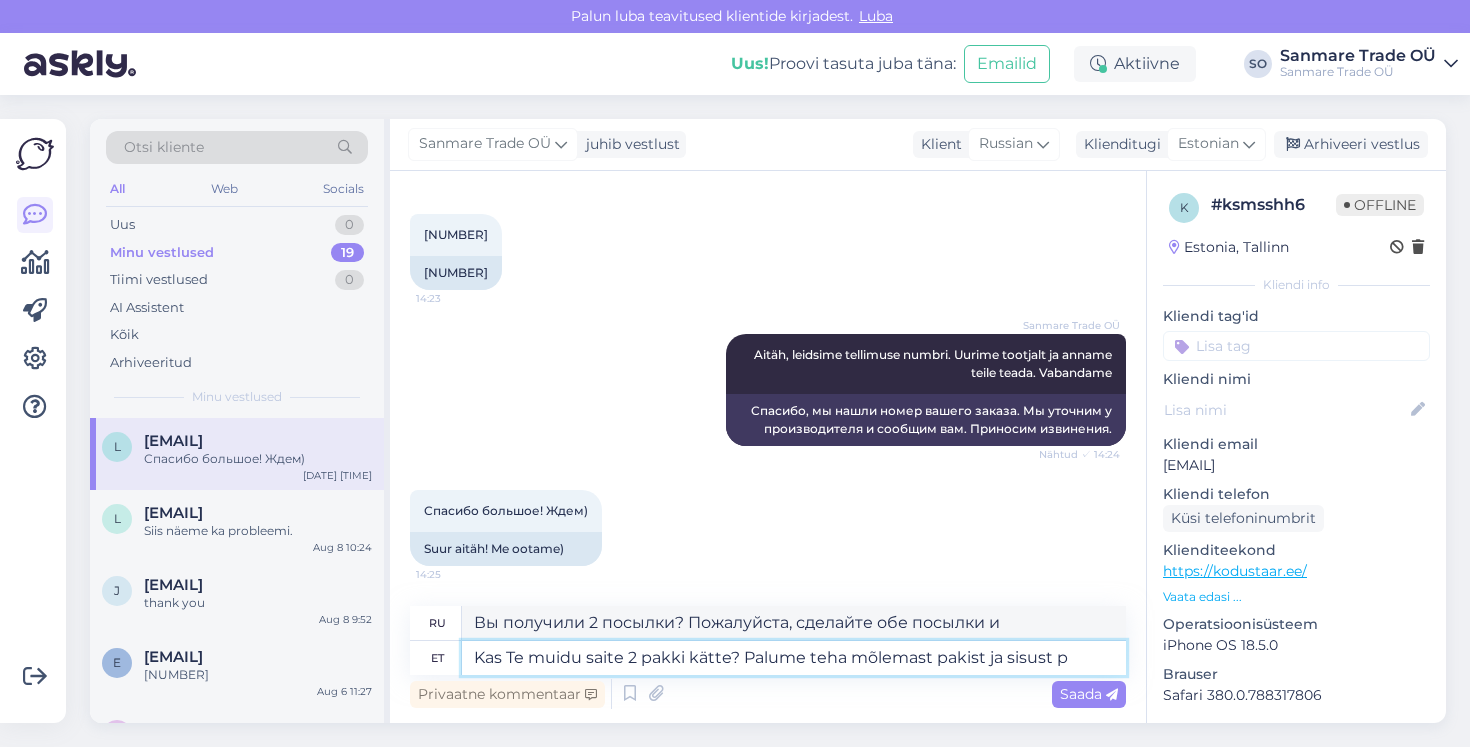 type on "Вы получили две посылки? Пожалуйста, сделайте копии обеих посылок и их содержимого." 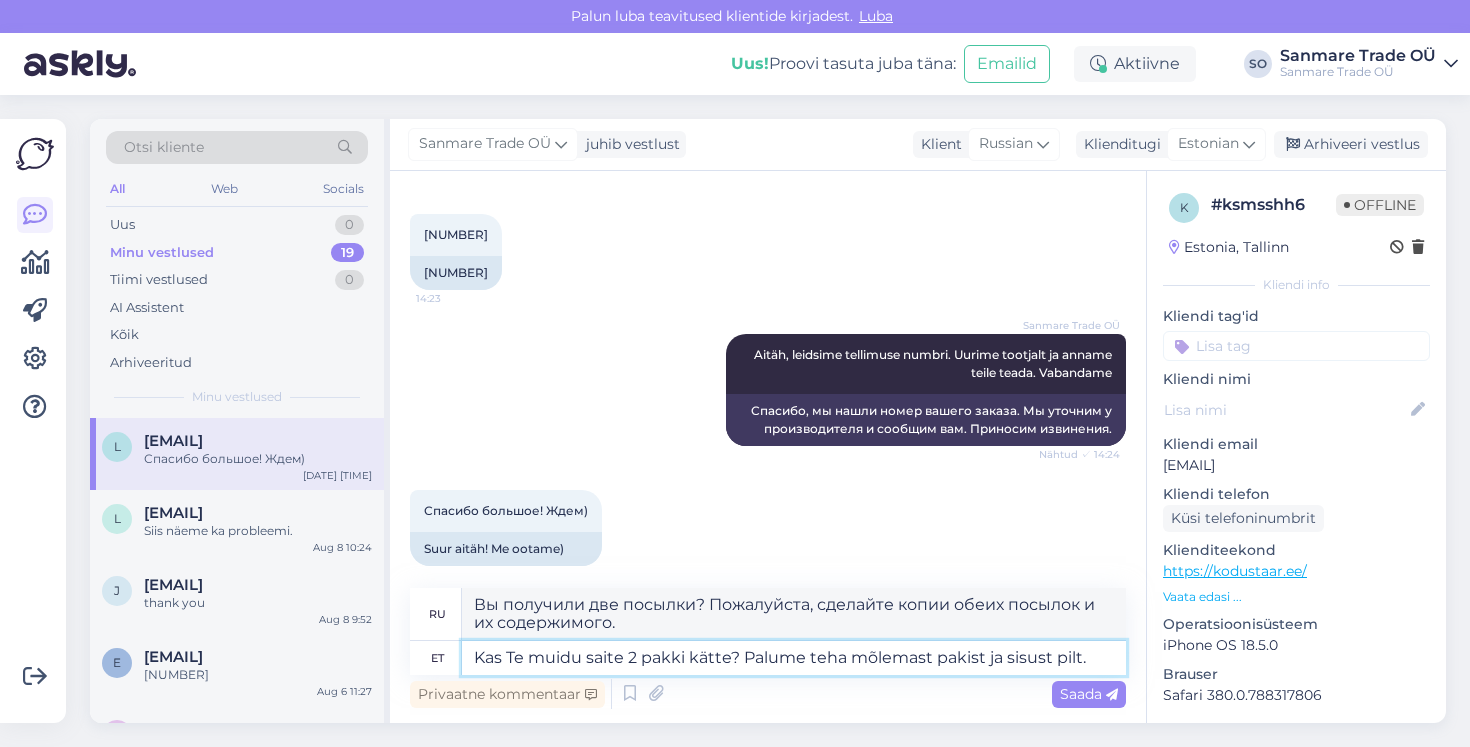 type on "Kas Te muidu saite 2 pakki kätte? Palume teha mõlemast pakist ja sisust pilt." 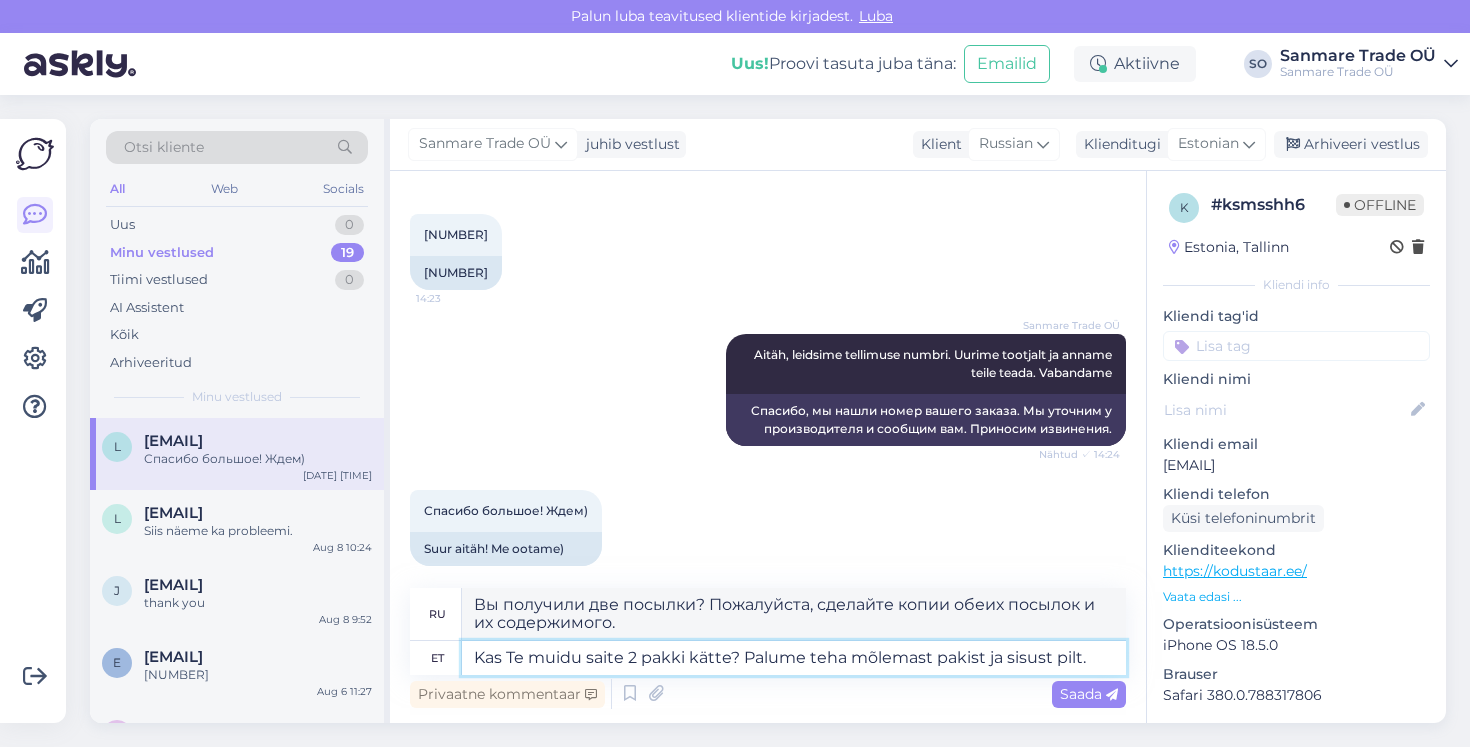 type on "Вы получили две посылки? Пожалуйста, сфотографируйте обе посылки и их содержимое." 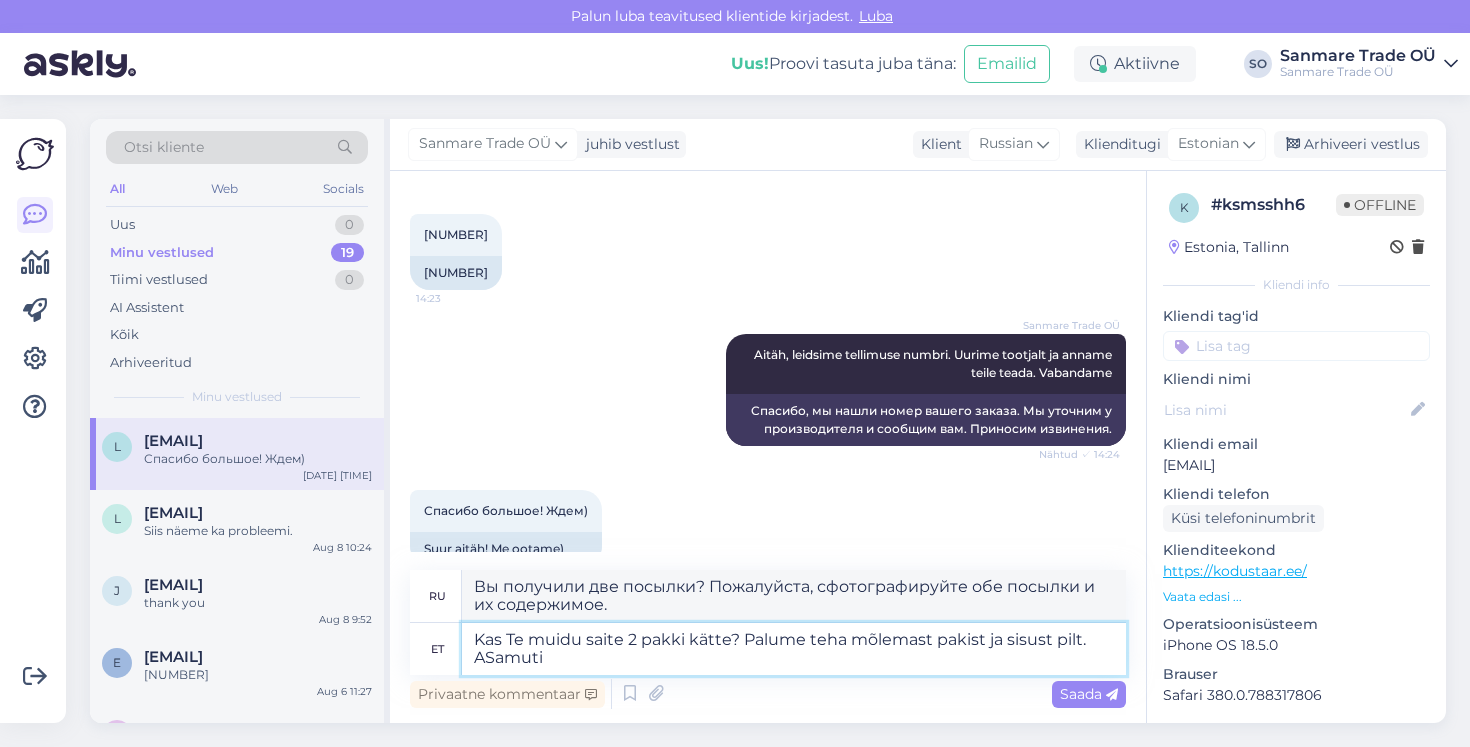 type on "Kas Te muidu saite 2 pakki kätte? Palume teha mõlemast pakist ja sisust pilt. ASamuti" 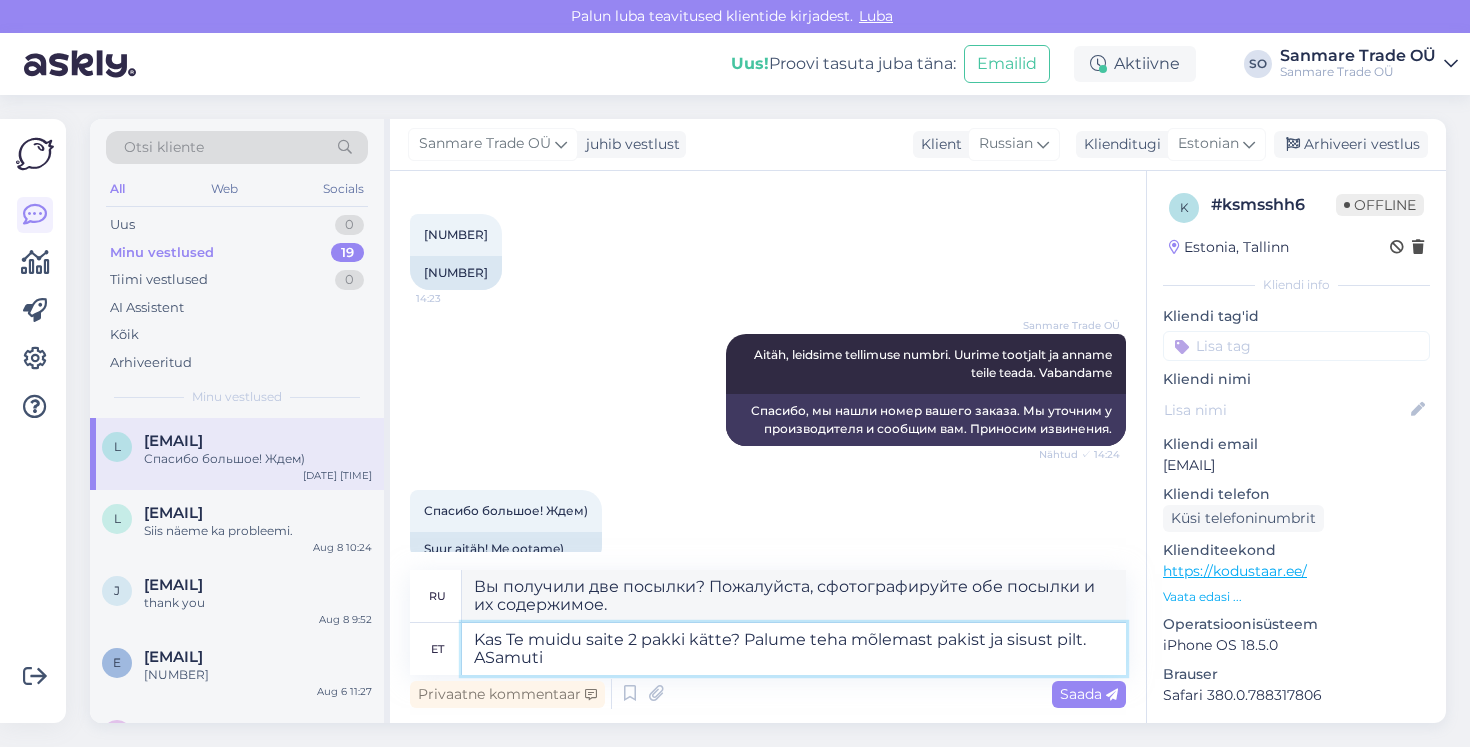 type on "Вы получили две посылки? Пожалуйста, сфотографируйте обе посылки и их содержимое. Также" 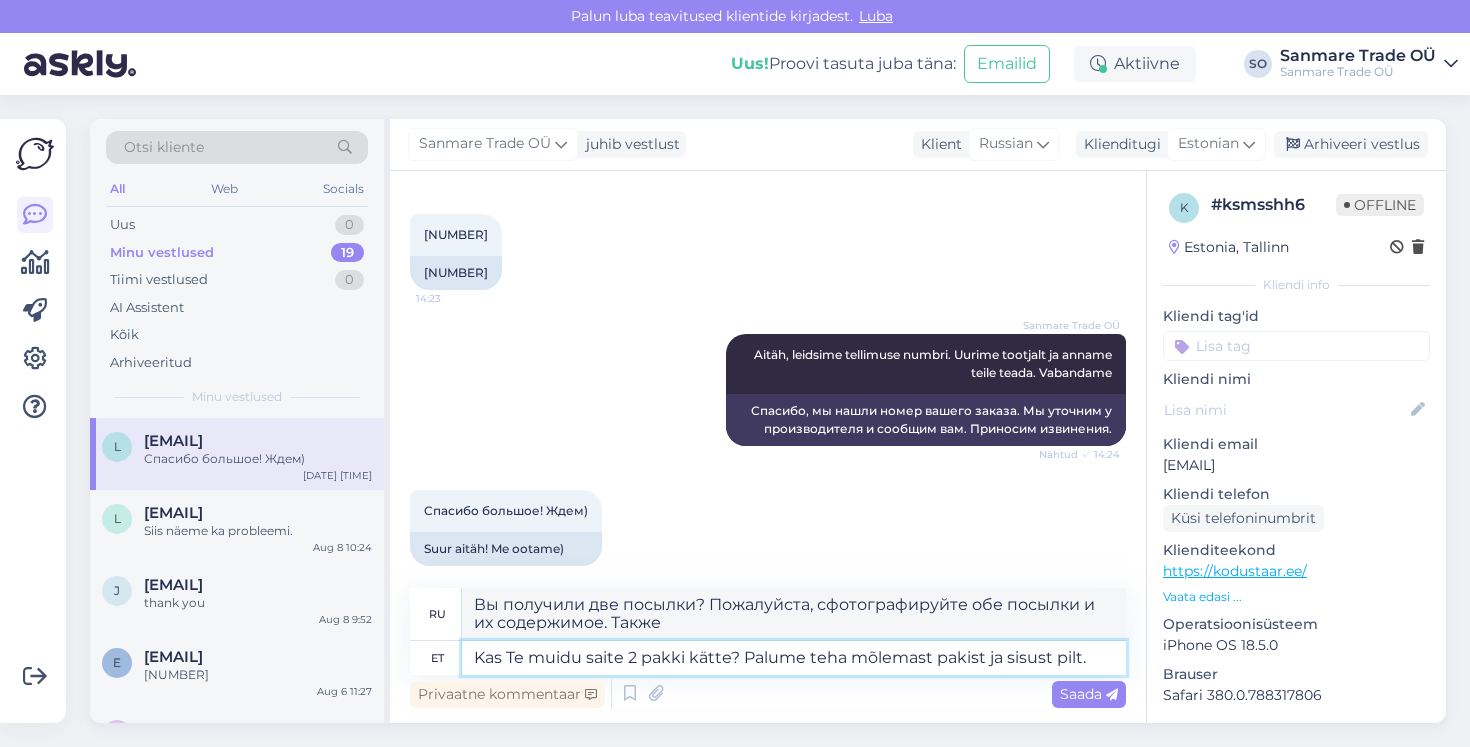 type on "Kas Te muidu saite 2 pakki kätte? Palume teha mõlemast pakist ja sisust pilt. S" 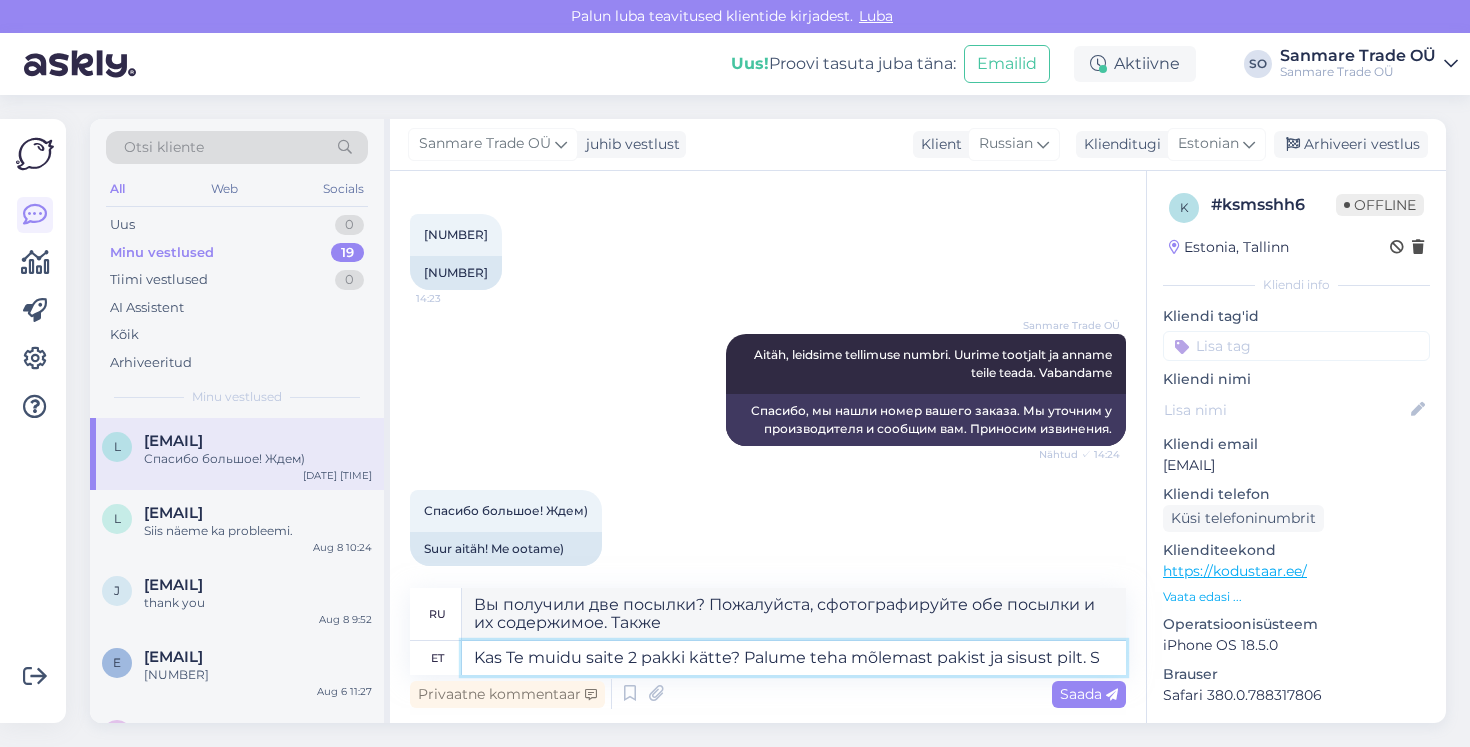 type on "Вы получили две посылки? Пожалуйста, сфотографируйте обе посылки и их содержимое." 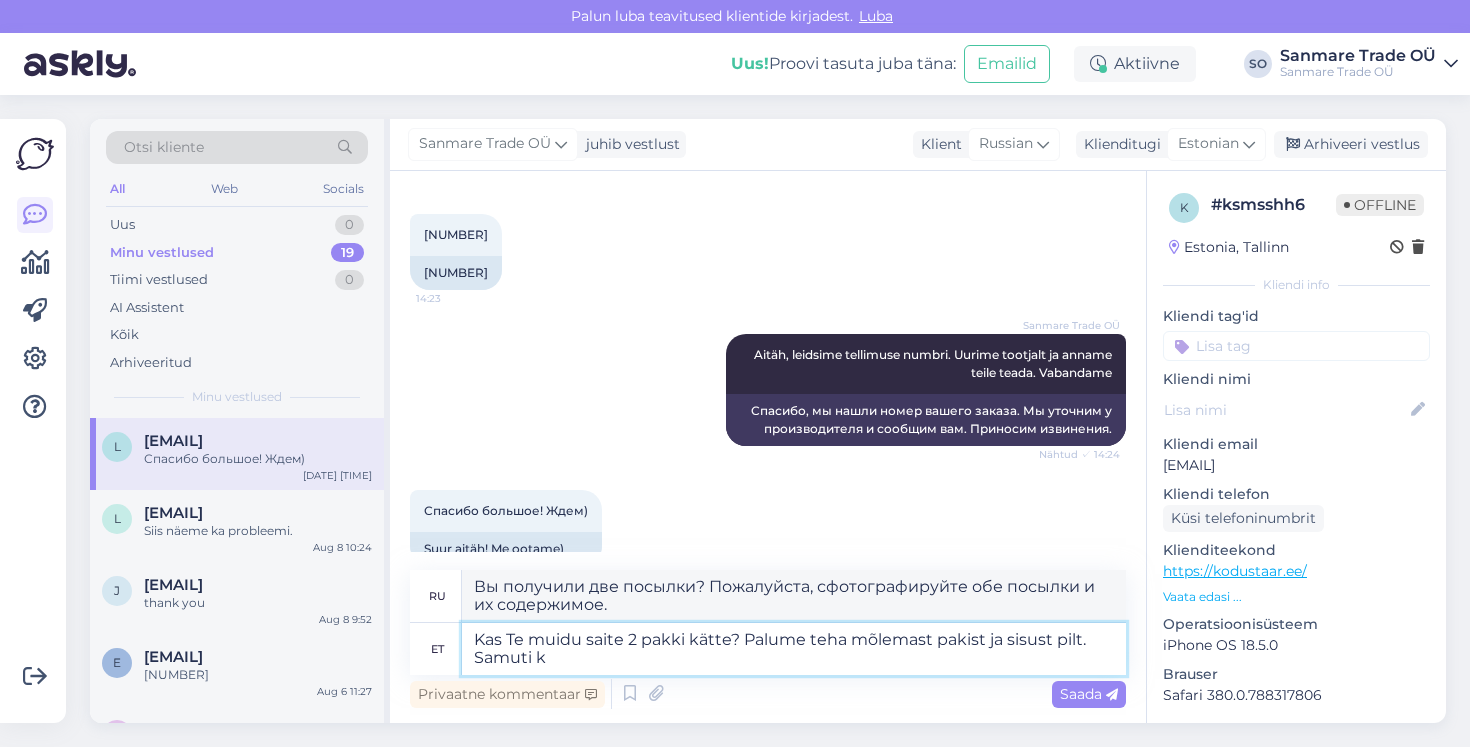 type on "Kas Te muidu saite 2 pakki kätte? Palume teha mõlemast pakist ja sisust pilt. Samuti ka" 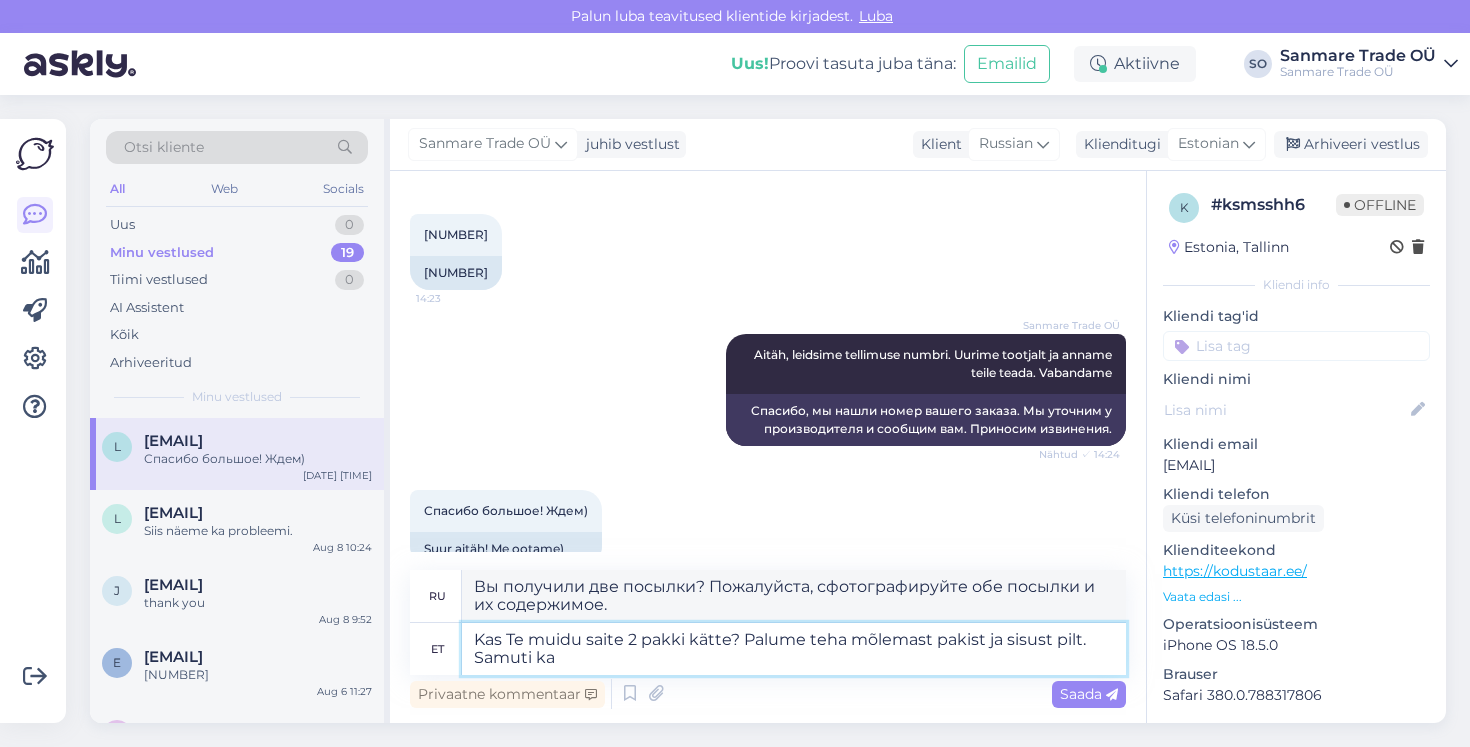 type on "Вы получили две посылки? Пожалуйста, сфотографируйте обе посылки и их содержимое. Также" 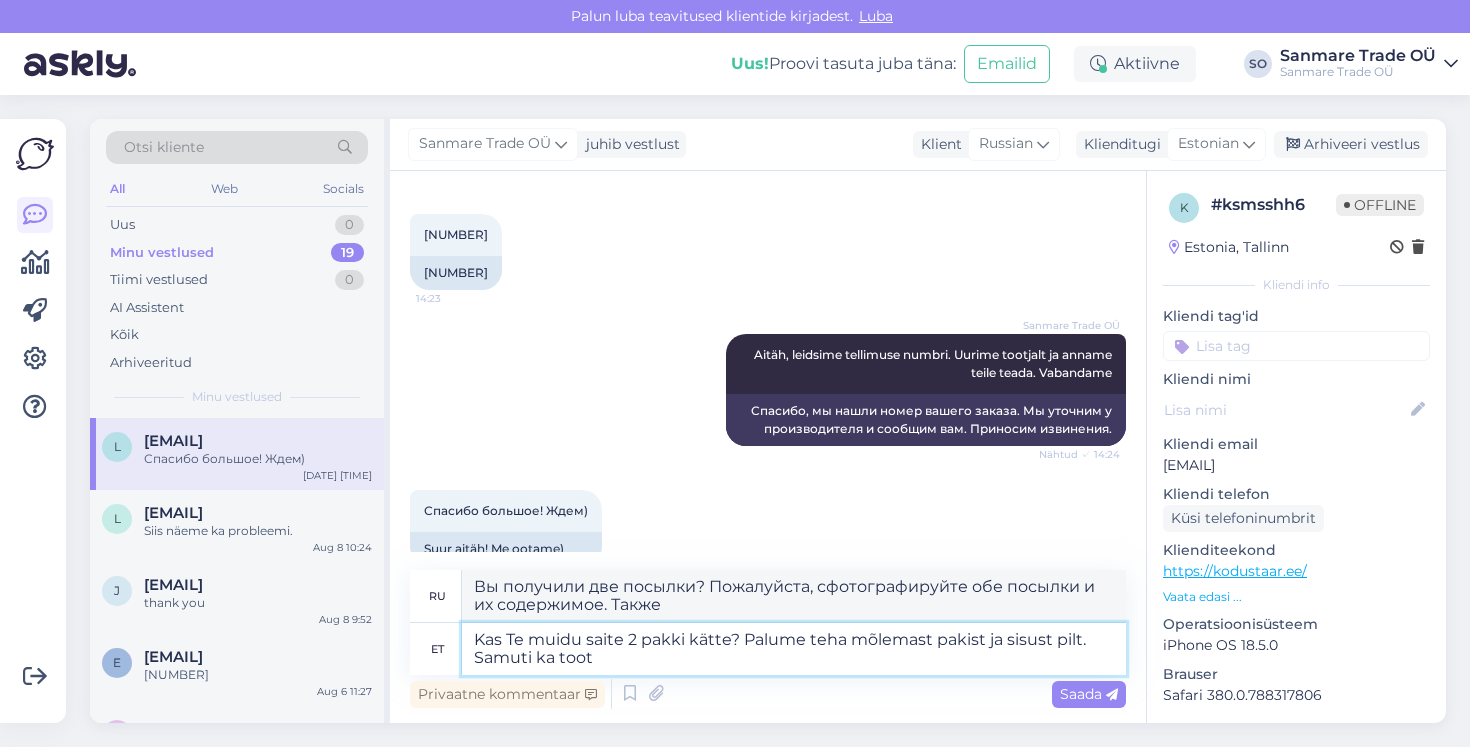 type on "Kas Te muidu saite 2 pakki kätte? Palume teha mõlemast pakist ja sisust pilt. Samuti ka toote" 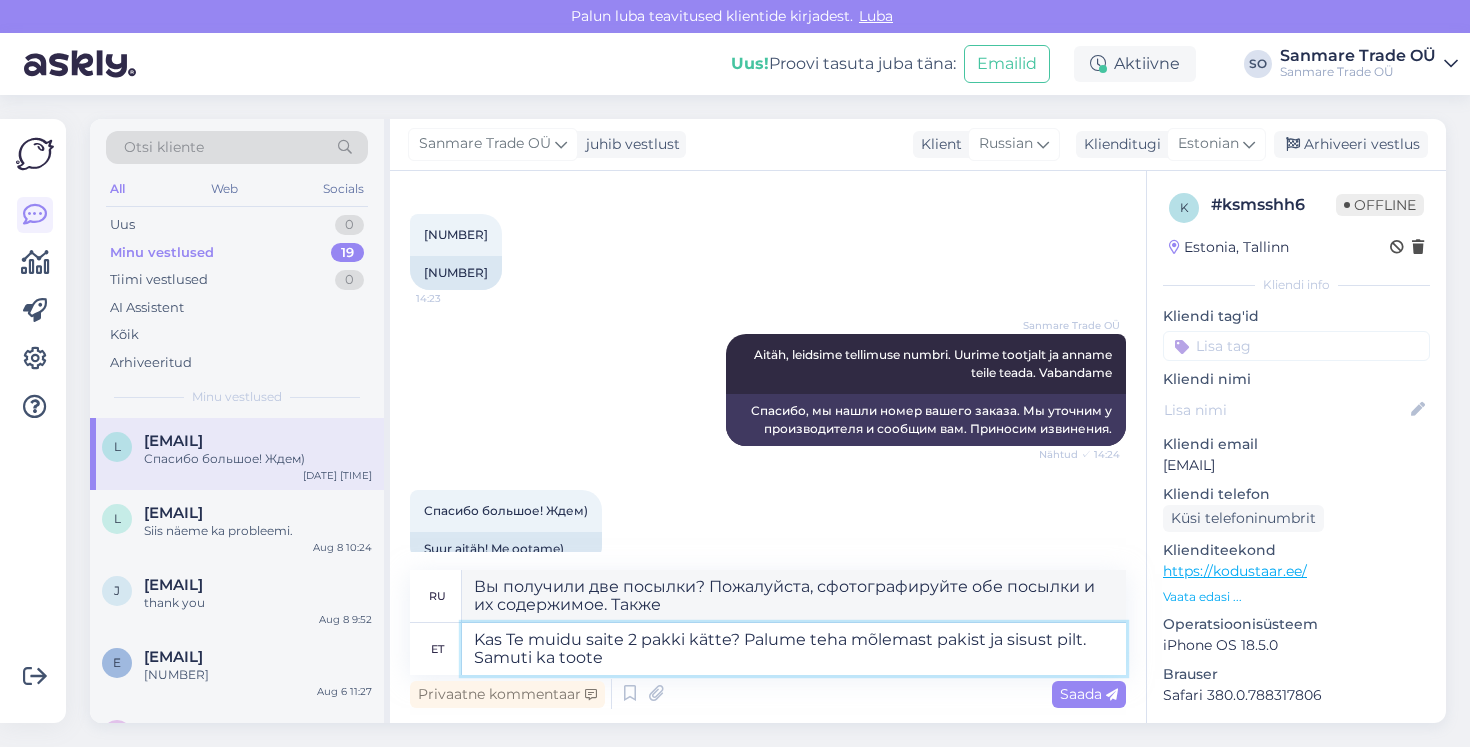 type on "Вы получили две посылки? Пожалуйста, сфотографируйте обе посылки и их содержимое, а также сам товар." 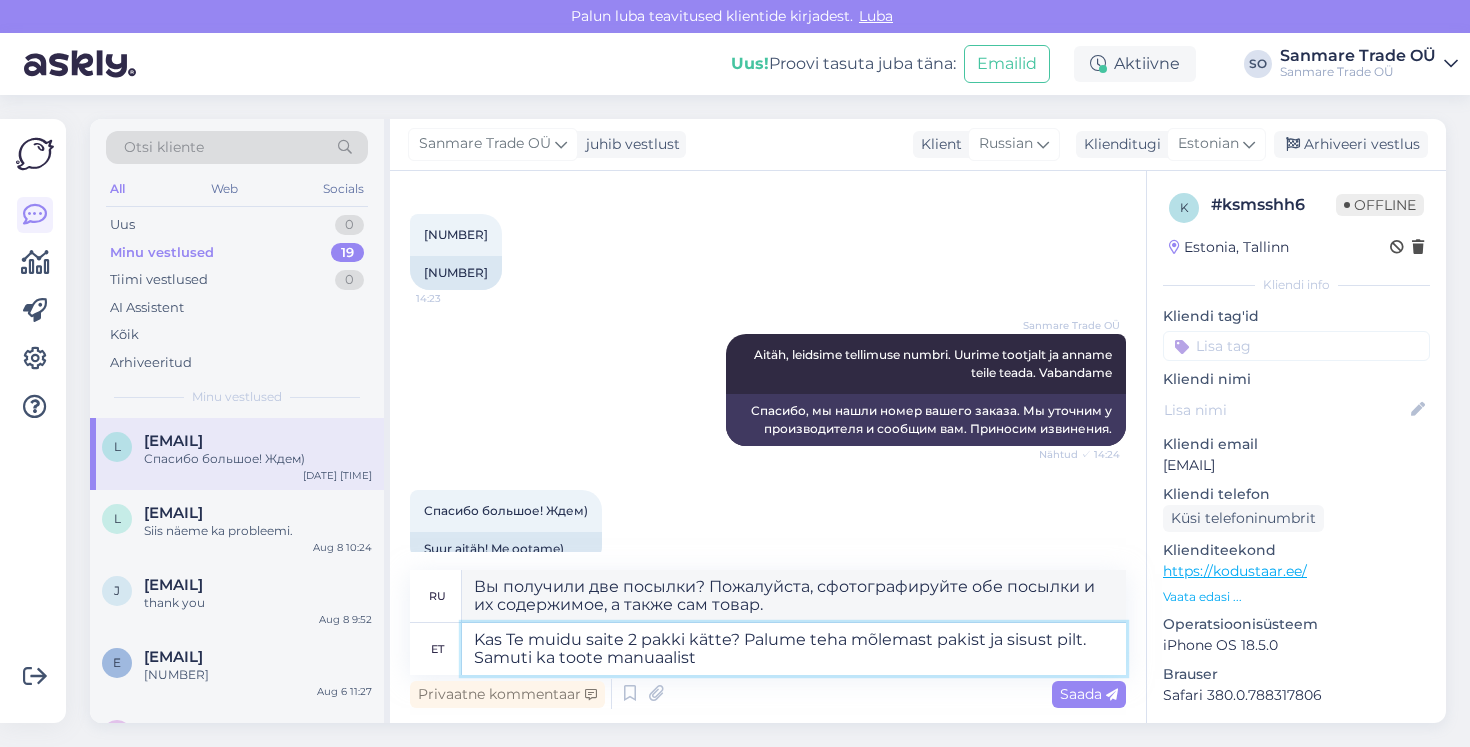 type on "Kas Te muidu saite 2 pakki kätte? Palume teha mõlemast pakist ja sisust pilt. Samuti ka toote manuaalist" 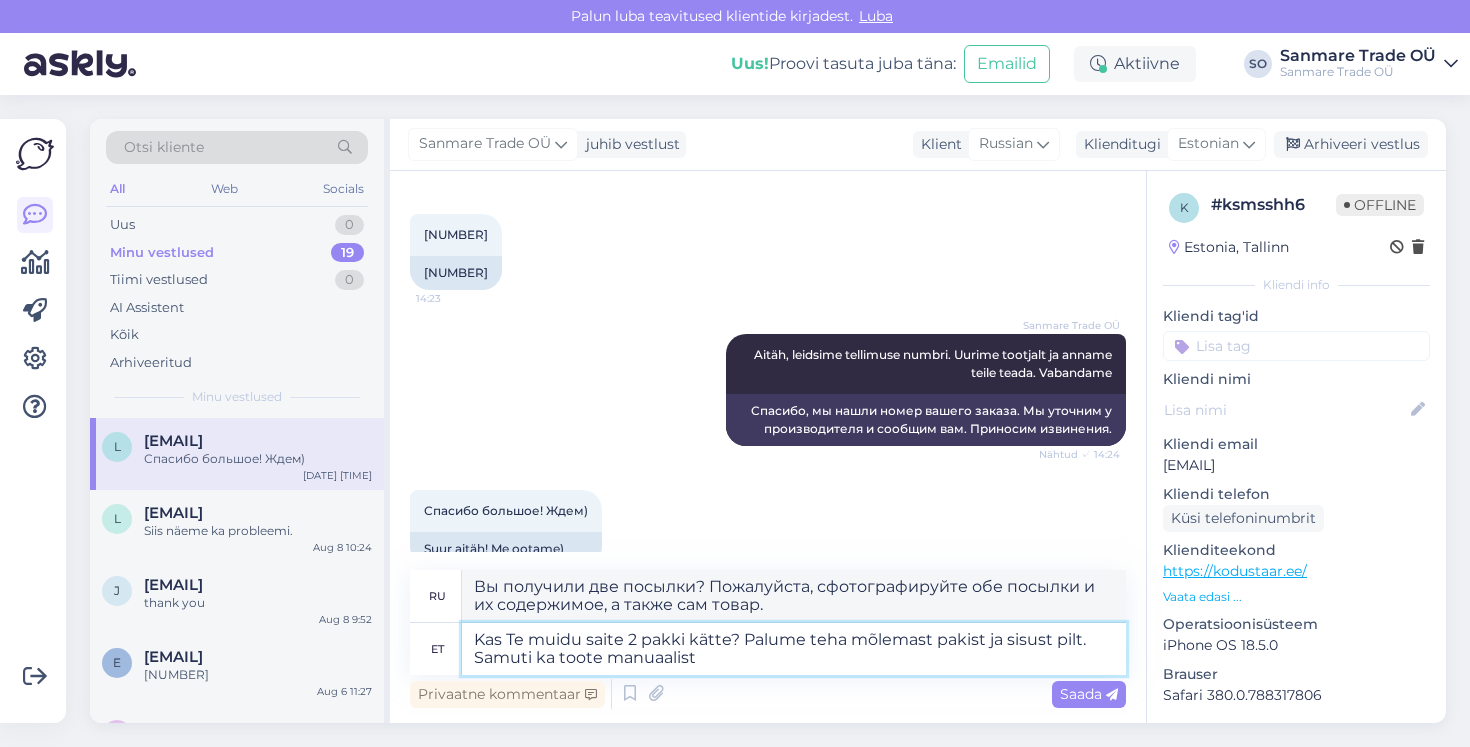 type on "Вы получили две посылки? Пожалуйста, сфотографируйте обе посылки и их содержимое. Также приложите руководство пользователя." 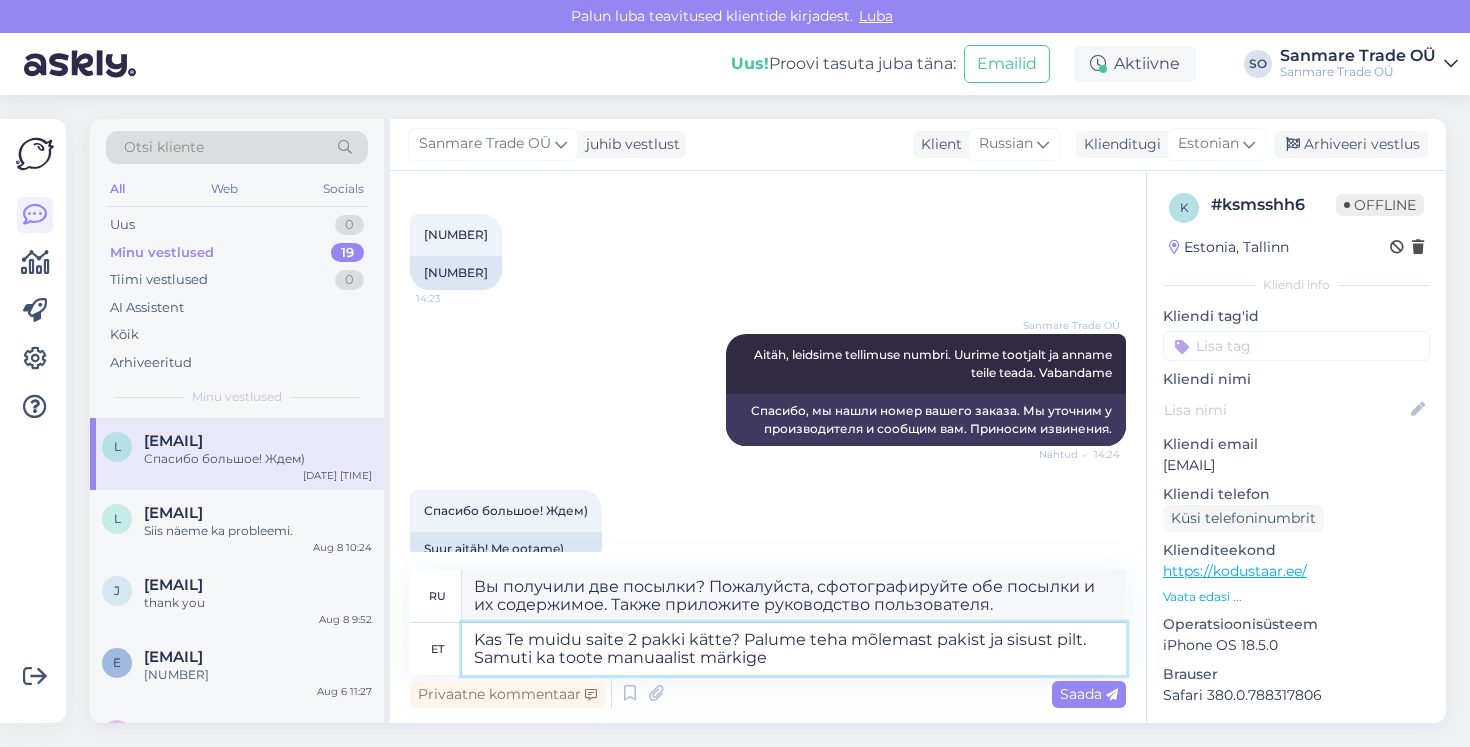 type on "Kas Te muidu saite 2 pakki kätte? Palume teha mõlemast pakist ja sisust pilt. Samuti ka toote manuaalist märkige ö" 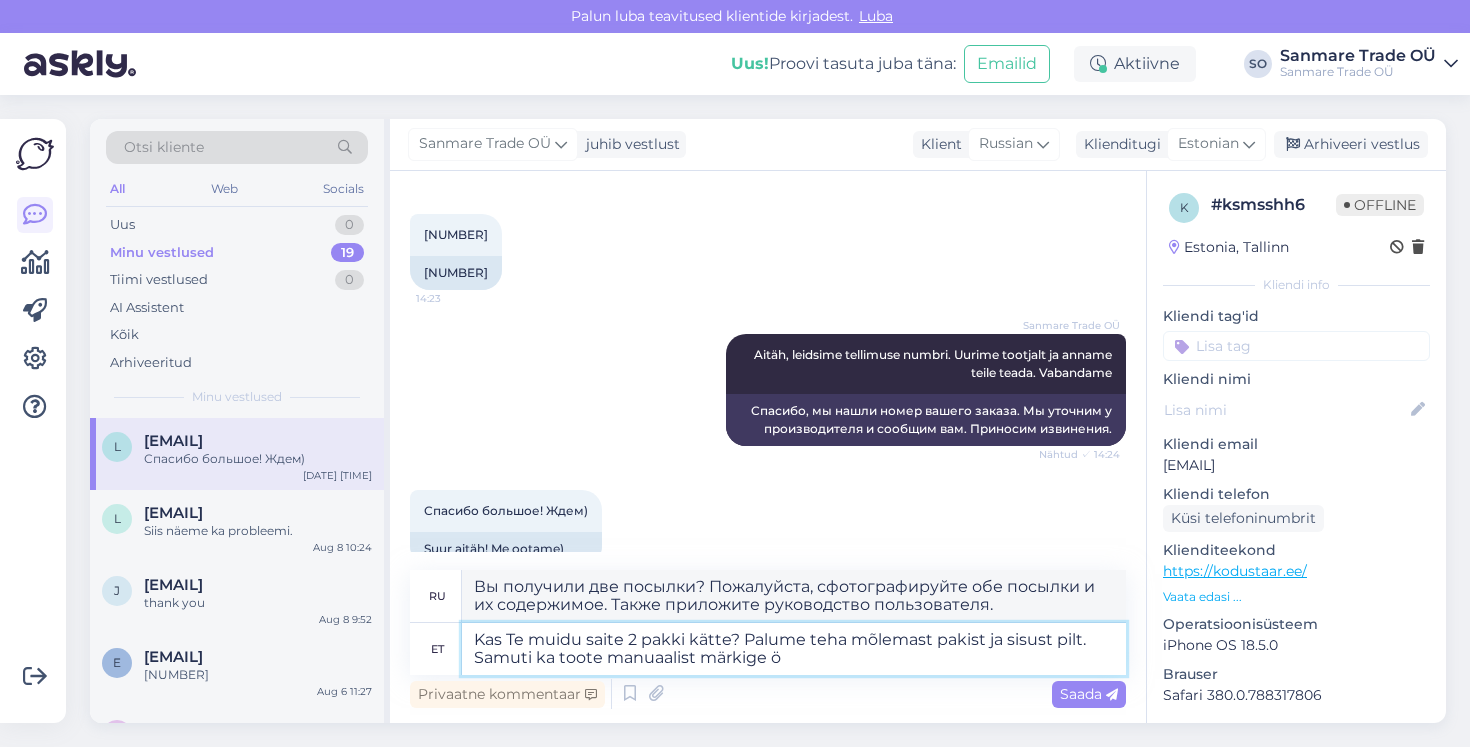 type on "Вы получили две посылки? Пожалуйста, сфотографируйте обе посылки и их содержимое. Также обратите внимание на руководство пользователя." 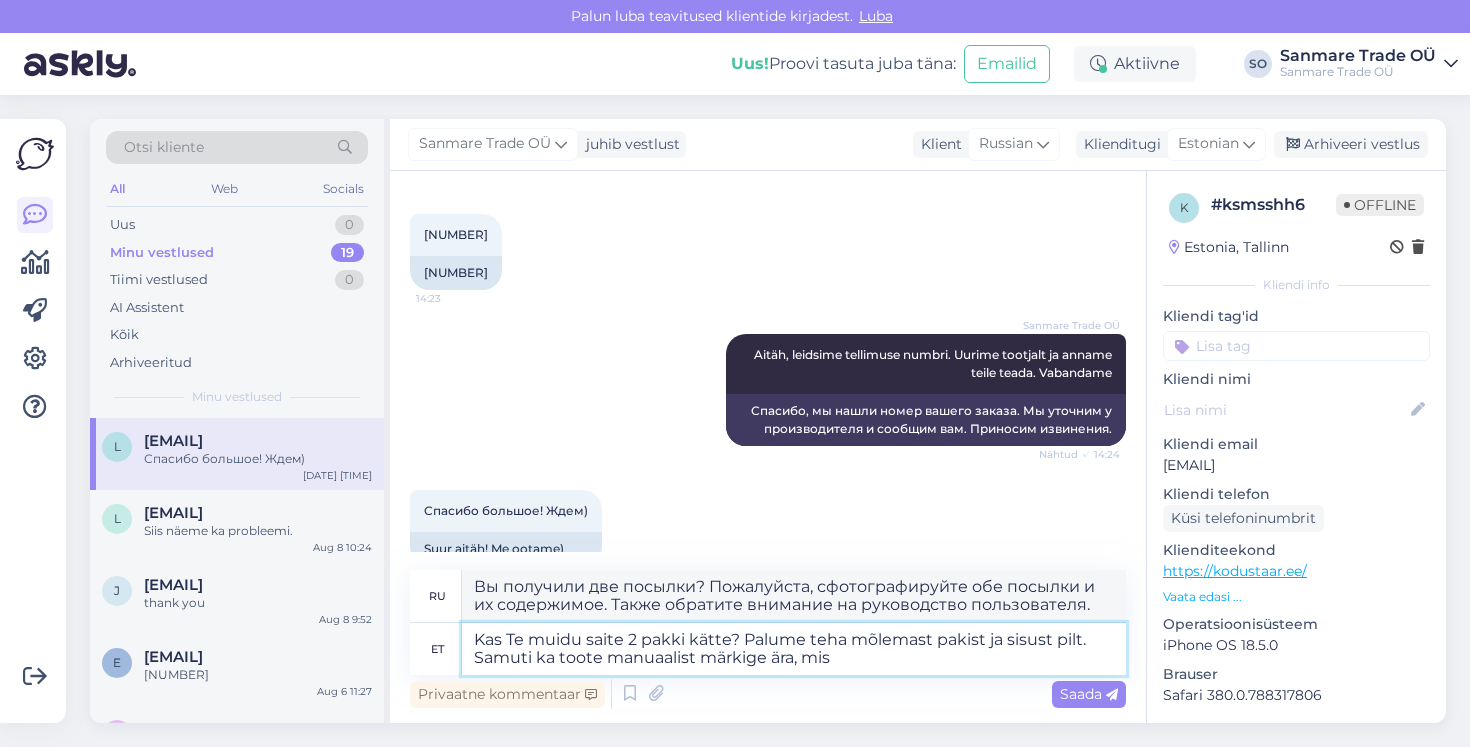 type on "Kas Te muidu saite 2 pakki kätte? Palume teha mõlemast pakist ja sisust pilt. Samuti ka toote manuaalist märkige ära, mis" 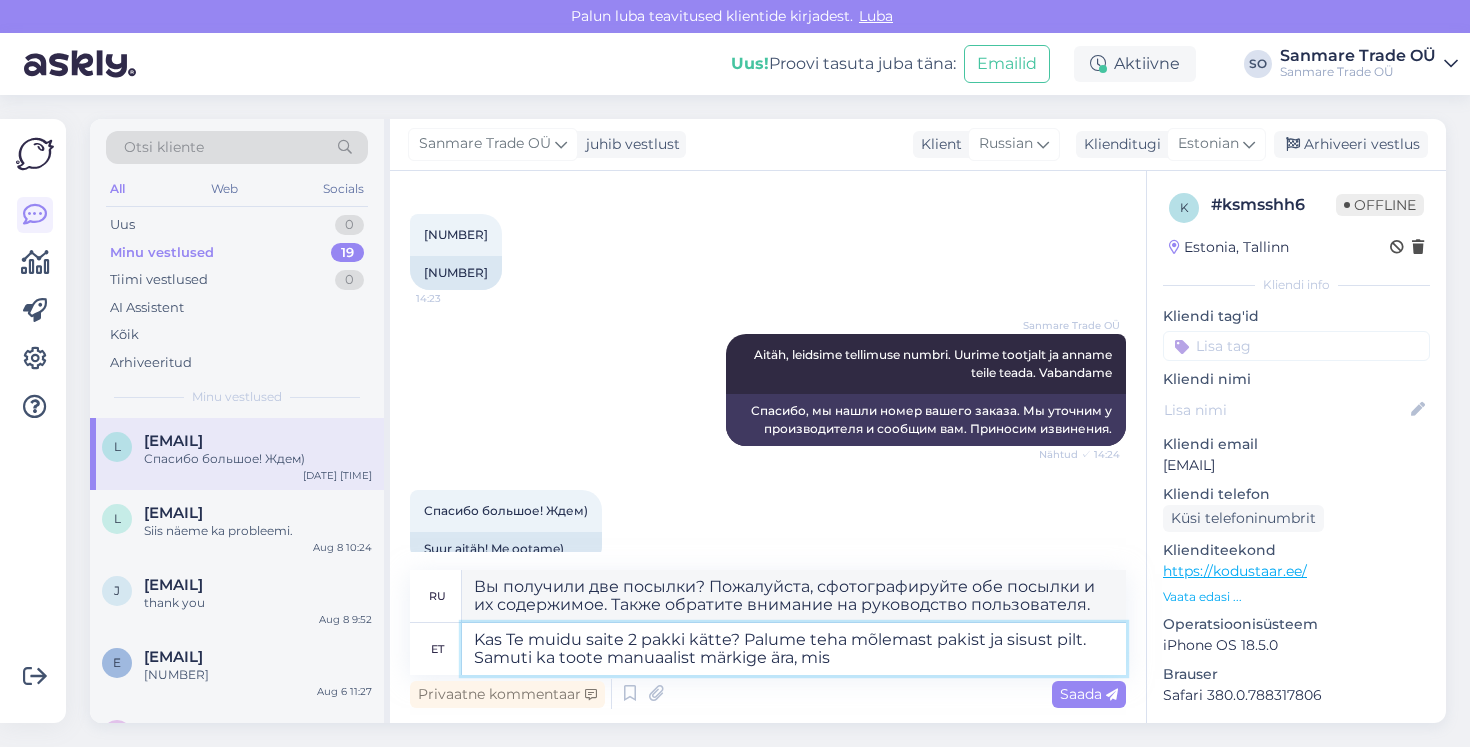 type on "Вы получили две посылки? Пожалуйста, сфотографируйте обе посылки и их содержимое. Также обратите внимание на инструкцию к продукту:" 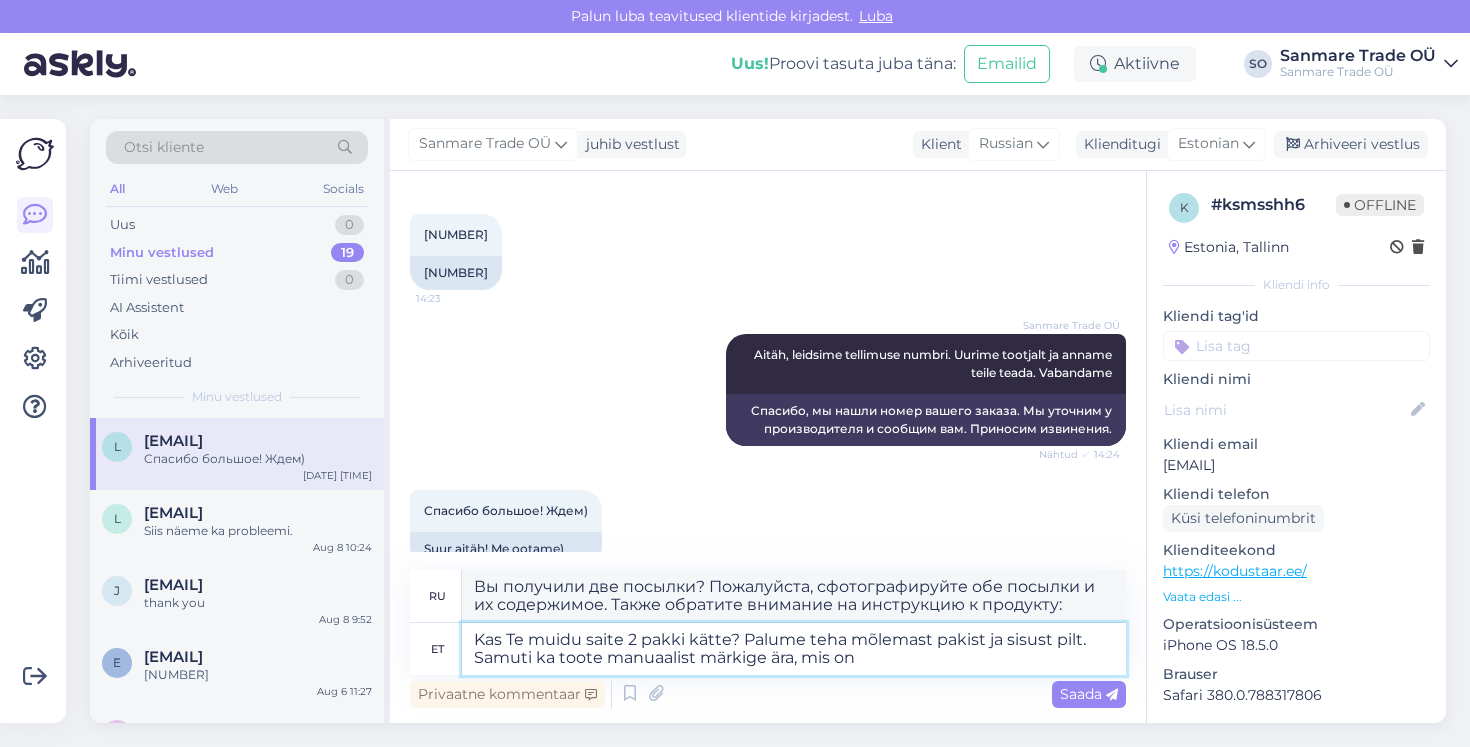 type on "Kas Te muidu saite 2 pakki kätte? Palume teha mõlemast pakist ja sisust pilt. Samuti ka toote manuaalist märkige ära, mis on" 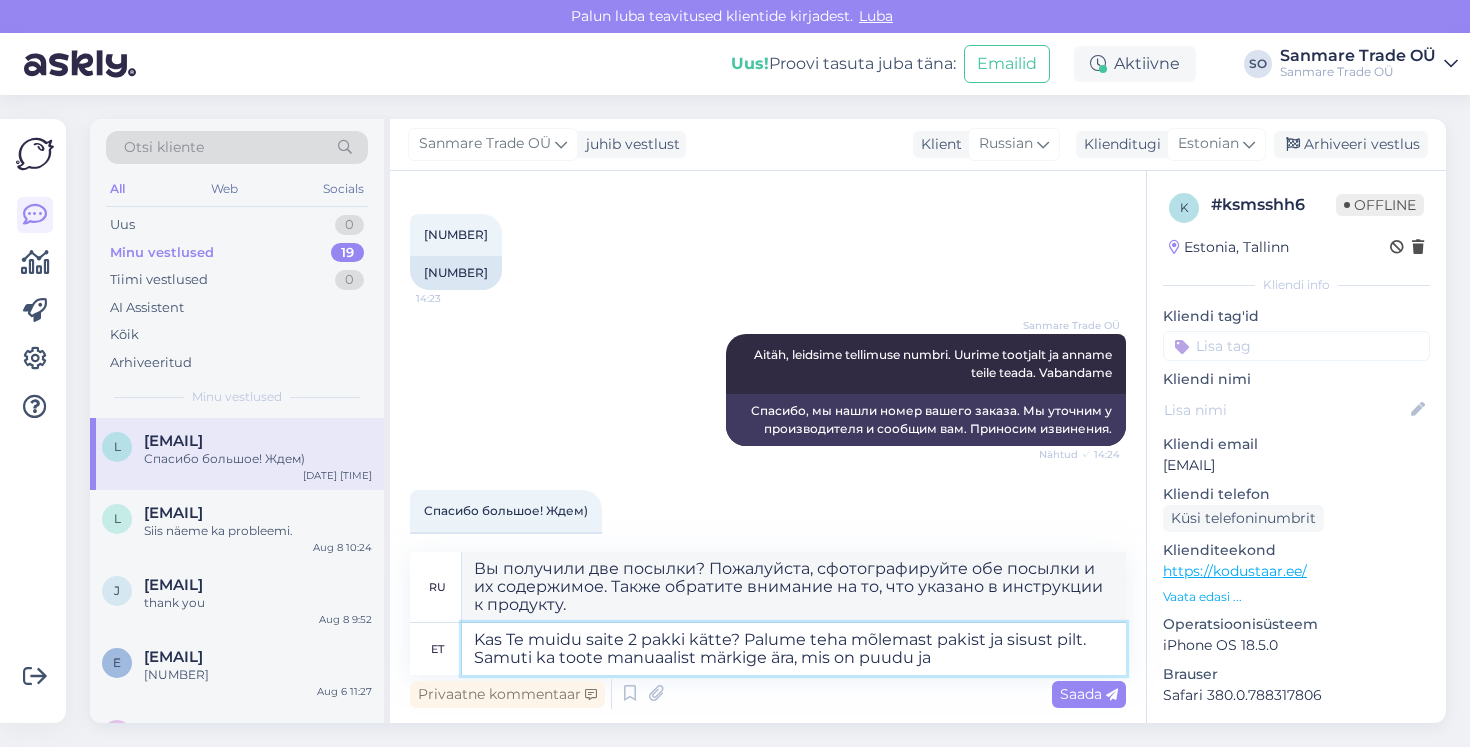 type on "Kas Te muidu saite 2 pakki kätte? Palume teha mõlemast pakist ja sisust pilt. Samuti ka toote manuaalist märkige ära, mis on puudu ja" 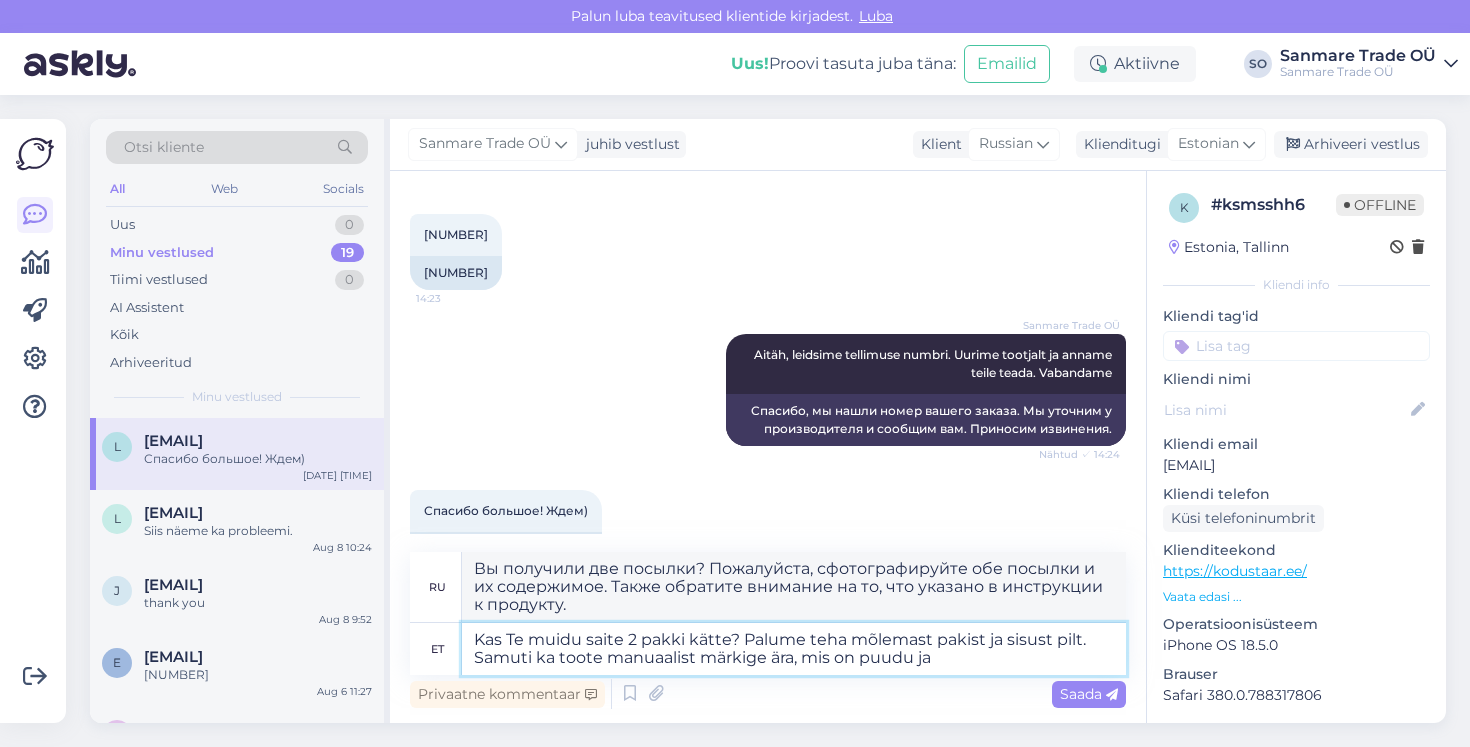 type on "Вы получили две посылки? Пожалуйста, сфотографируйте обе посылки и их содержимое. Также обратите внимание на то, чего не хватает в руководстве по эксплуатации." 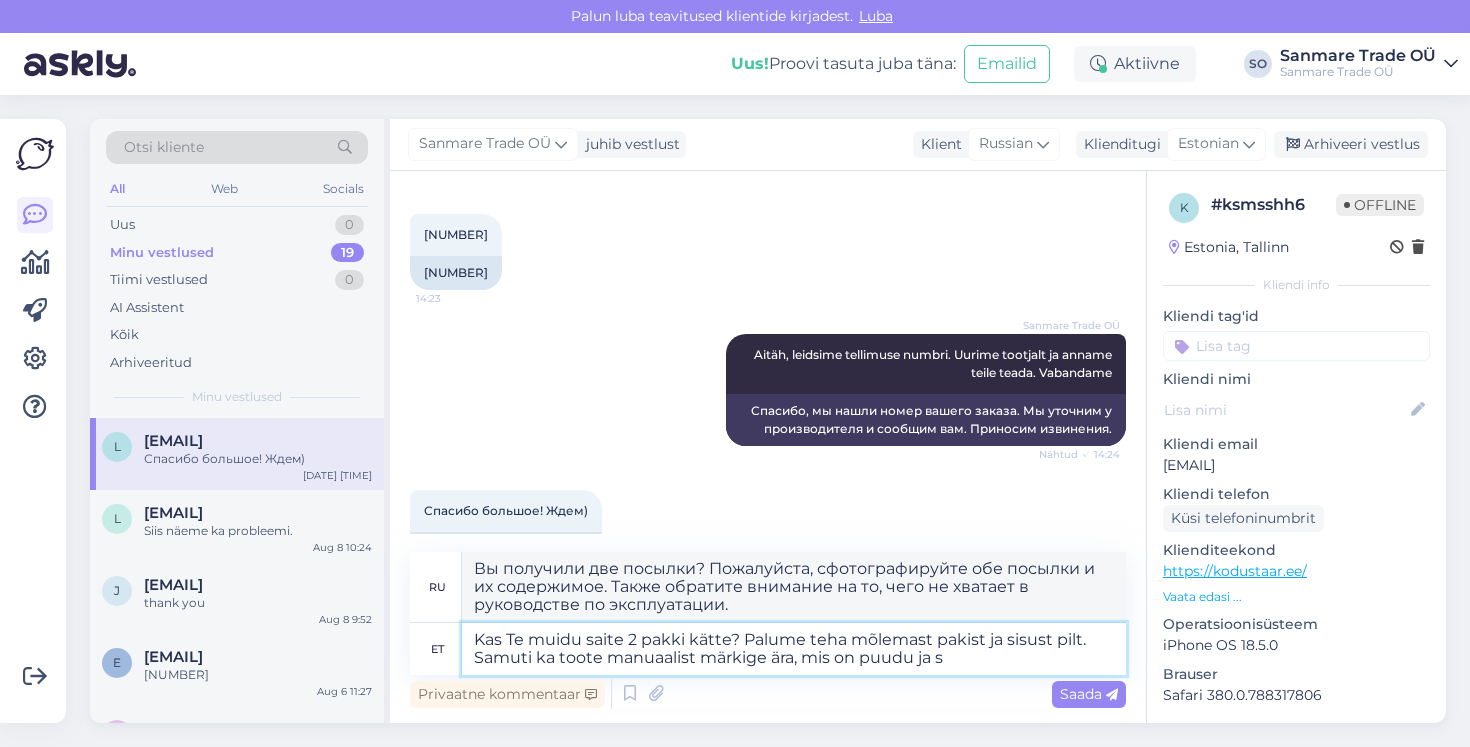 type on "Kas Te muidu saite 2 pakki kätte? Palume teha mõlemast pakist ja sisust pilt. Samuti ka toote manuaalist märkige ära, mis on puudu ja sa" 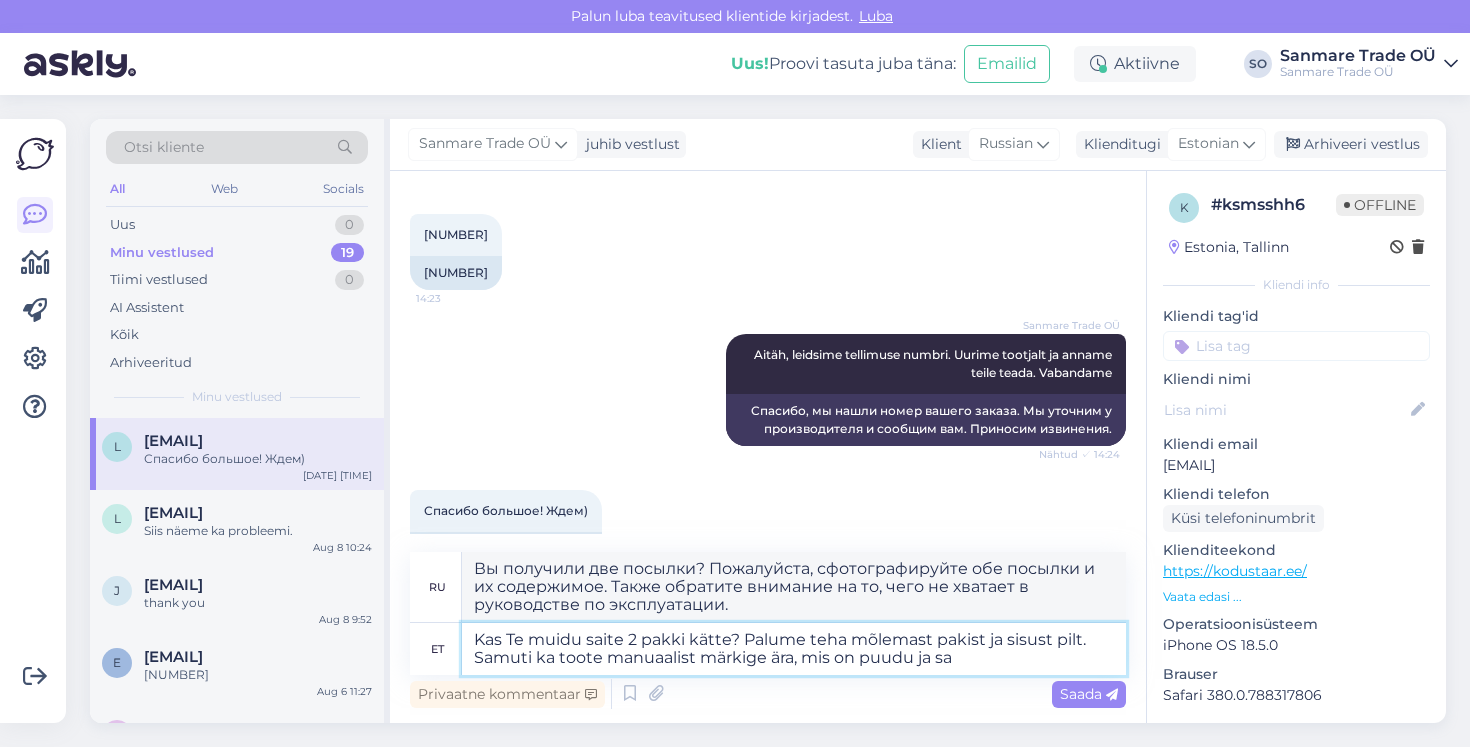 type on "Вы получили две посылки? Сфотографируйте, пожалуйста, обе посылки и их содержимое. Также обратите внимание на то, чего не хватает в руководстве по эксплуатации." 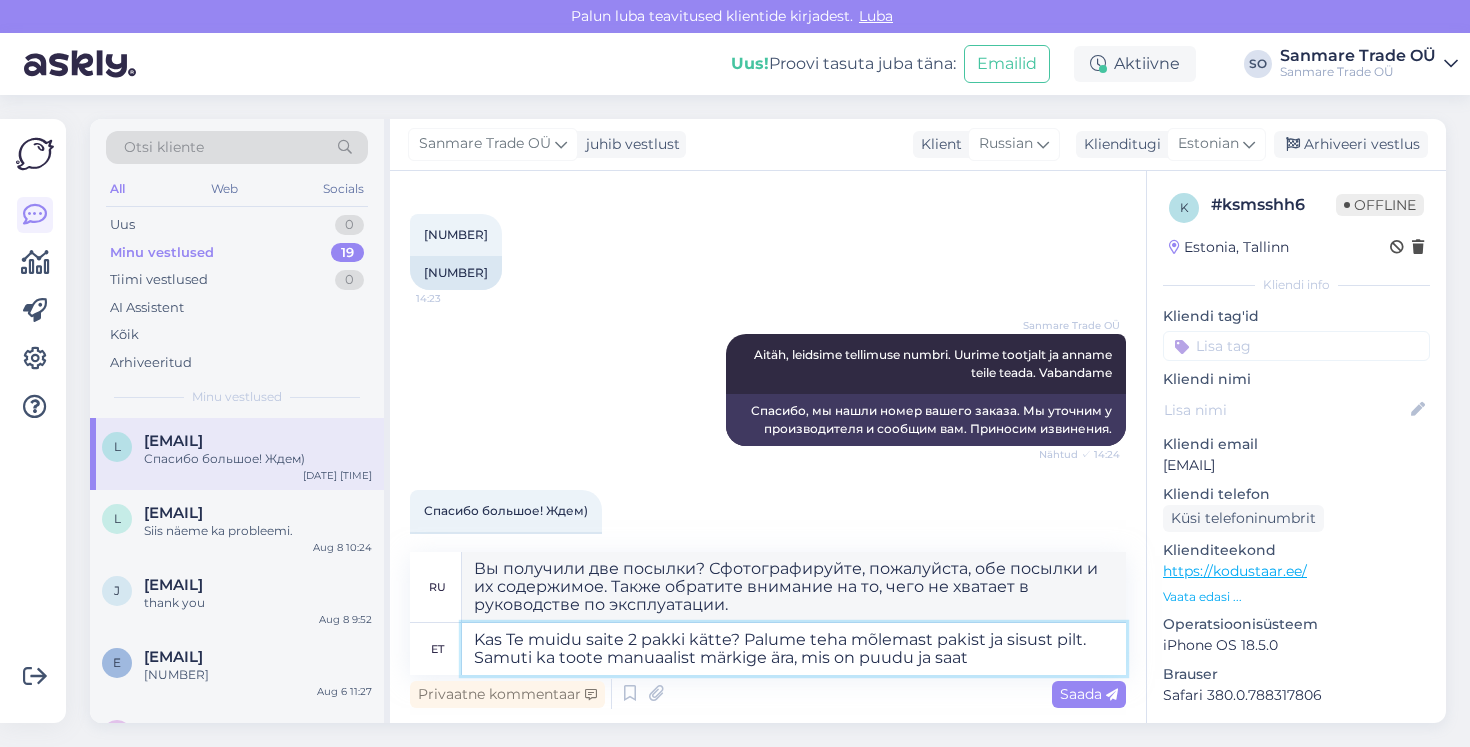 type on "Kas Te muidu saite 2 pakki kätte? Palume teha mõlemast pakist ja sisust pilt. Samuti ka toote manuaalist märkige ära, mis on puudu ja saatke p" 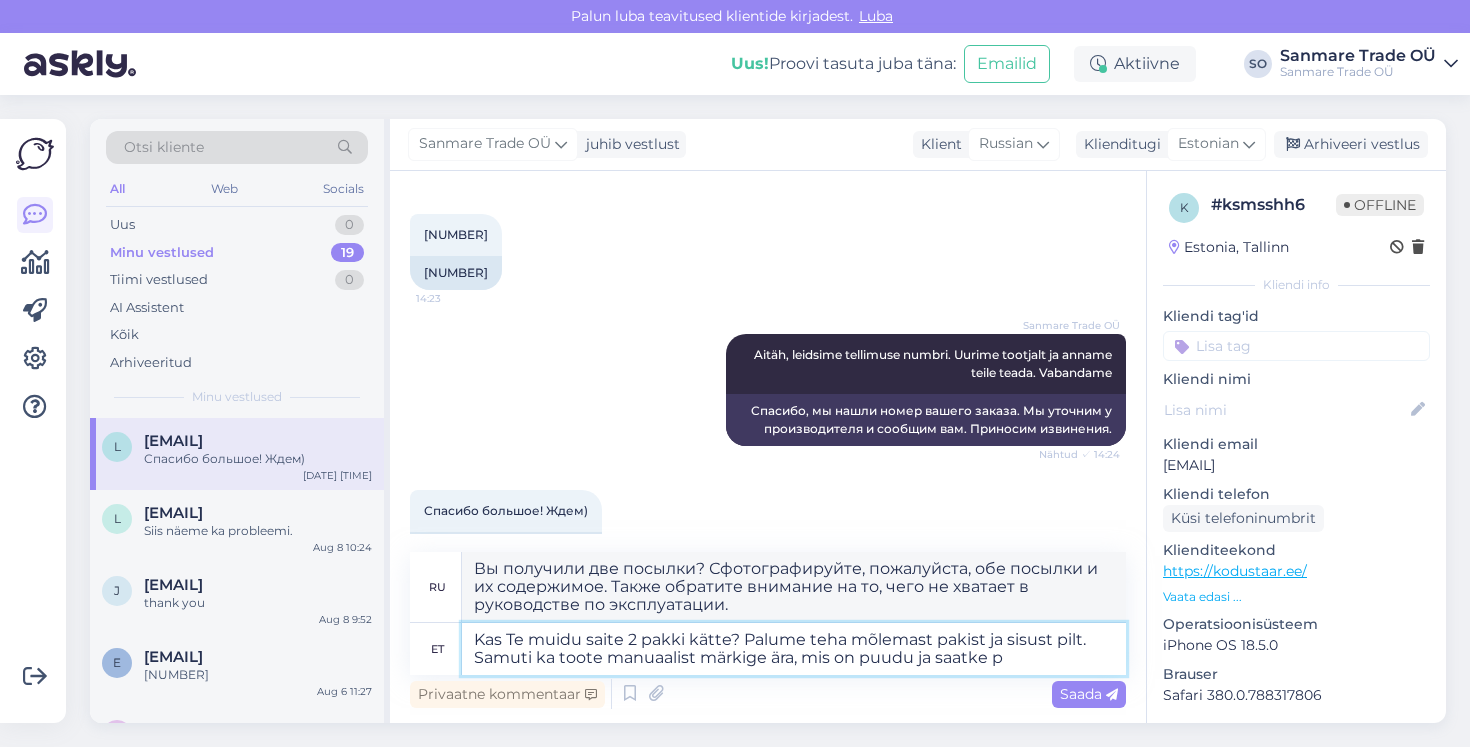 type on "Вы получили две посылки? Пожалуйста, сфотографируйте обе посылки и их содержимое. Также обратите внимание на то, чего не хватает в руководстве по эксплуатации, и отправьте его по адресу" 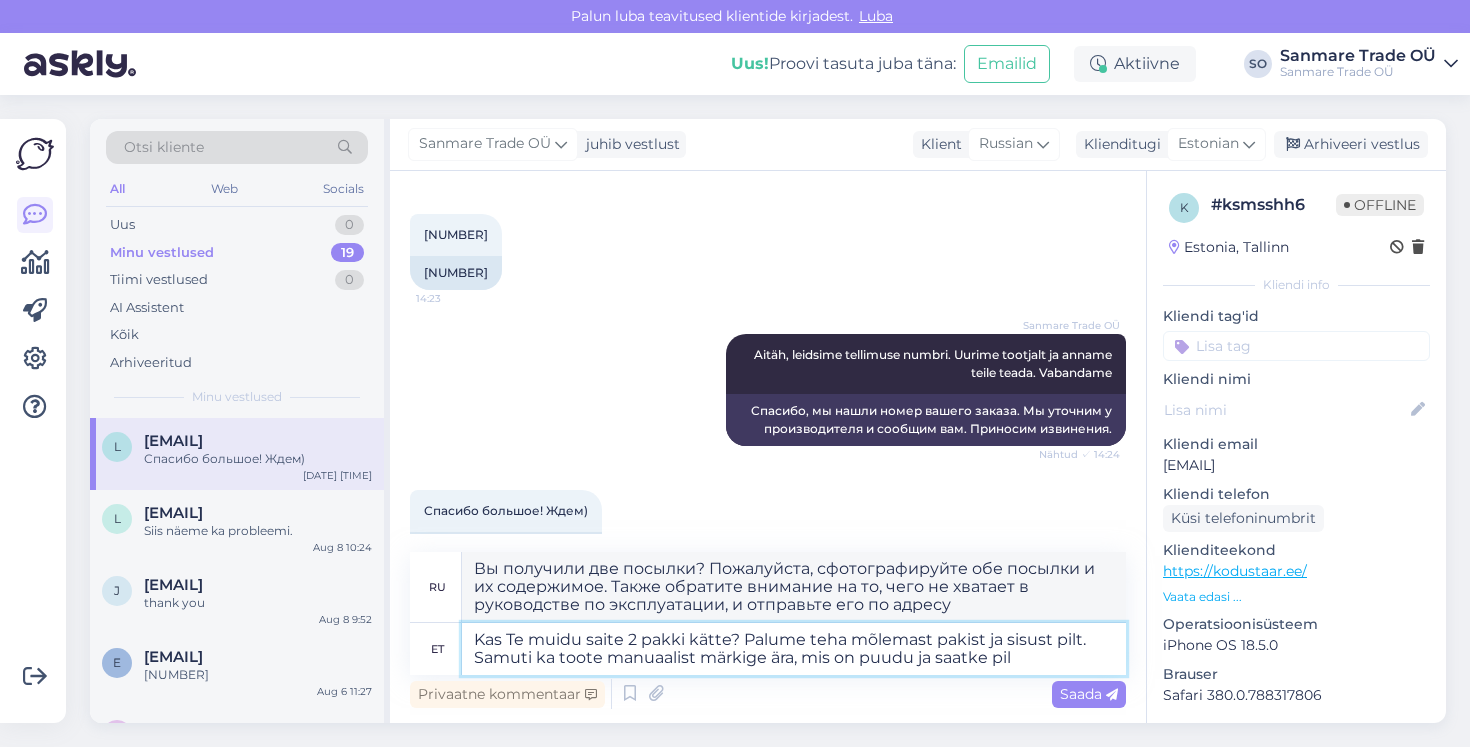 type on "Kas Te muidu saite 2 pakki kätte? Palume teha mõlemast pakist ja sisust pilt. Samuti ka toote manuaalist märkige ära, mis on puudu ja saatke pilt" 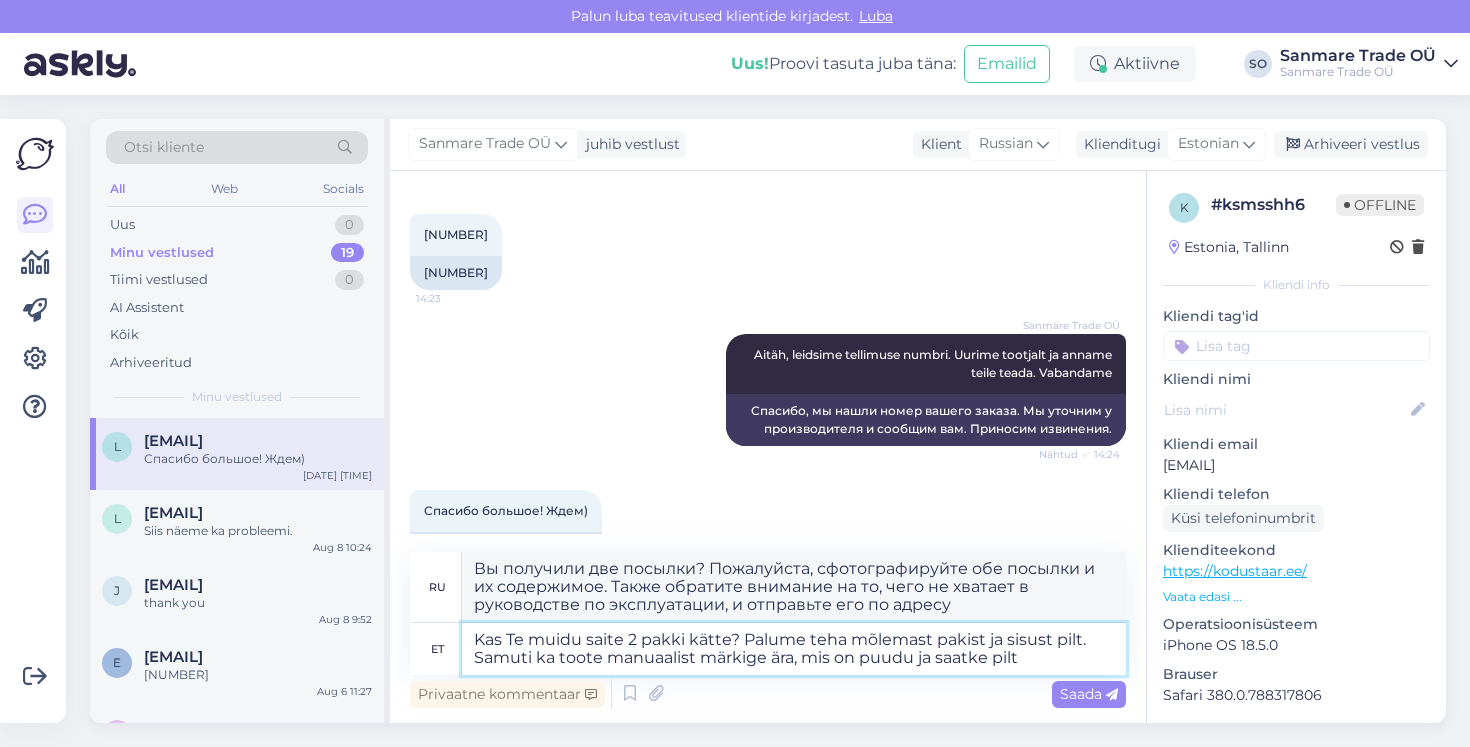 type on "Вы получили две посылки? Сфотографируйте, пожалуйста, обе посылки и их содержимое. Также обратите внимание на то, чего не хватает в руководстве по эксплуатации, и отправьте фотографию." 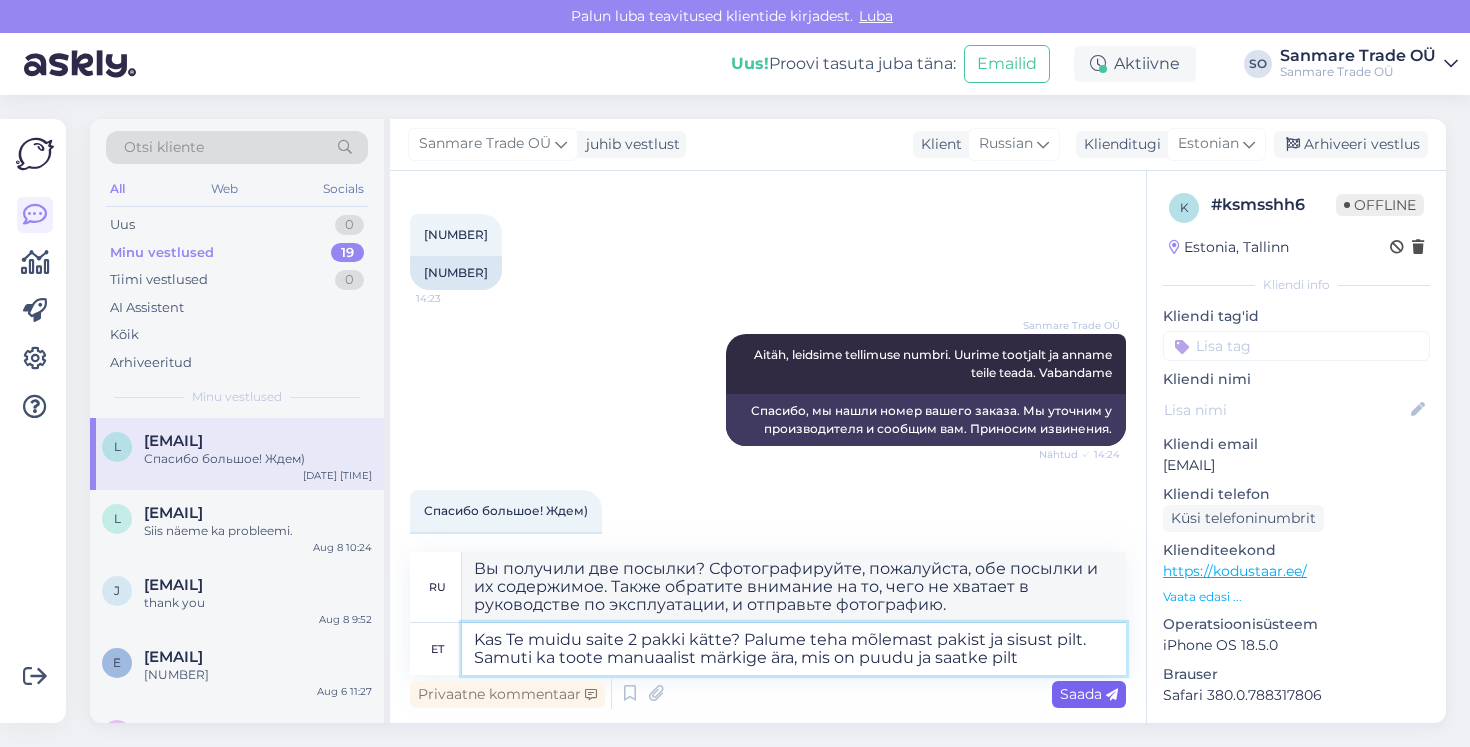 type on "Kas Te muidu saite 2 pakki kätte? Palume teha mõlemast pakist ja sisust pilt. Samuti ka toote manuaalist märkige ära, mis on puudu ja saatke pilt" 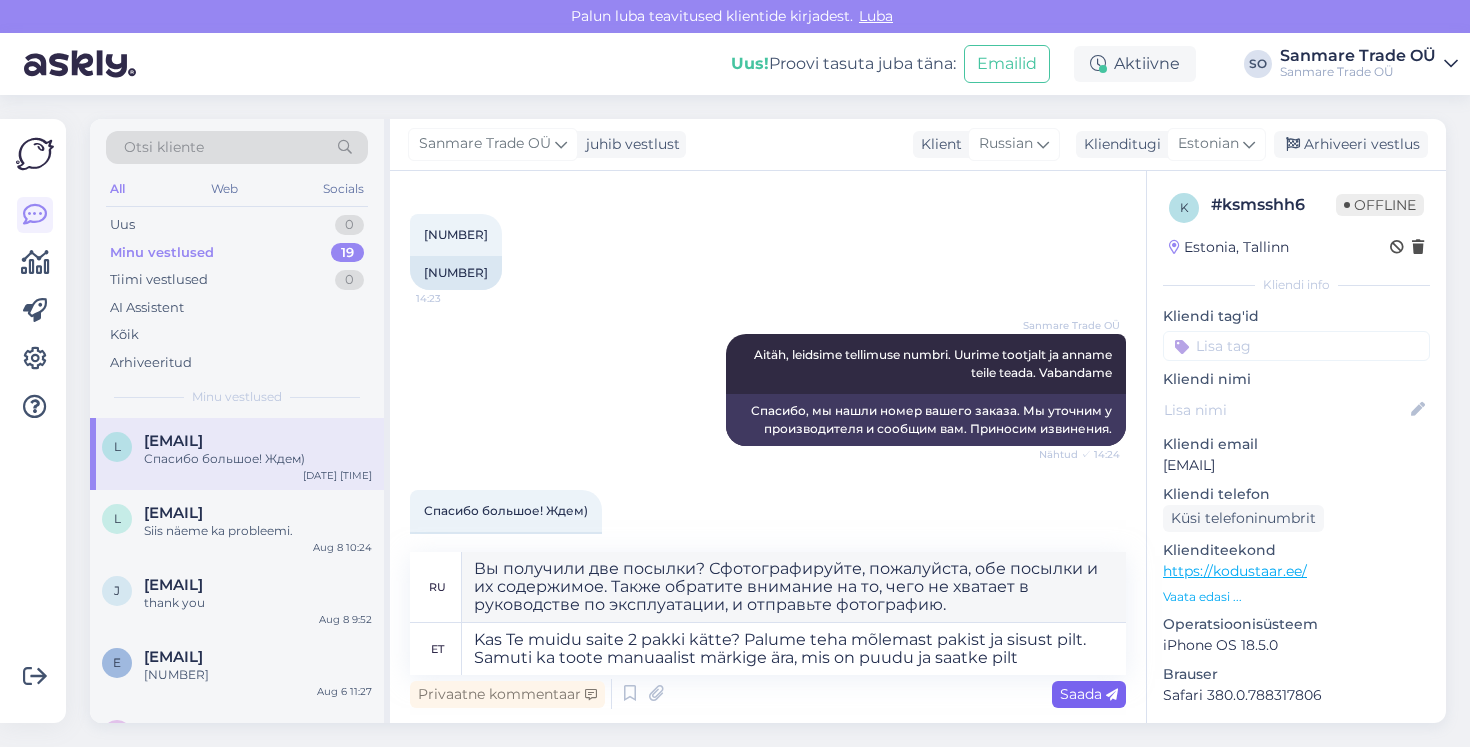 click on "Saada" at bounding box center (1089, 694) 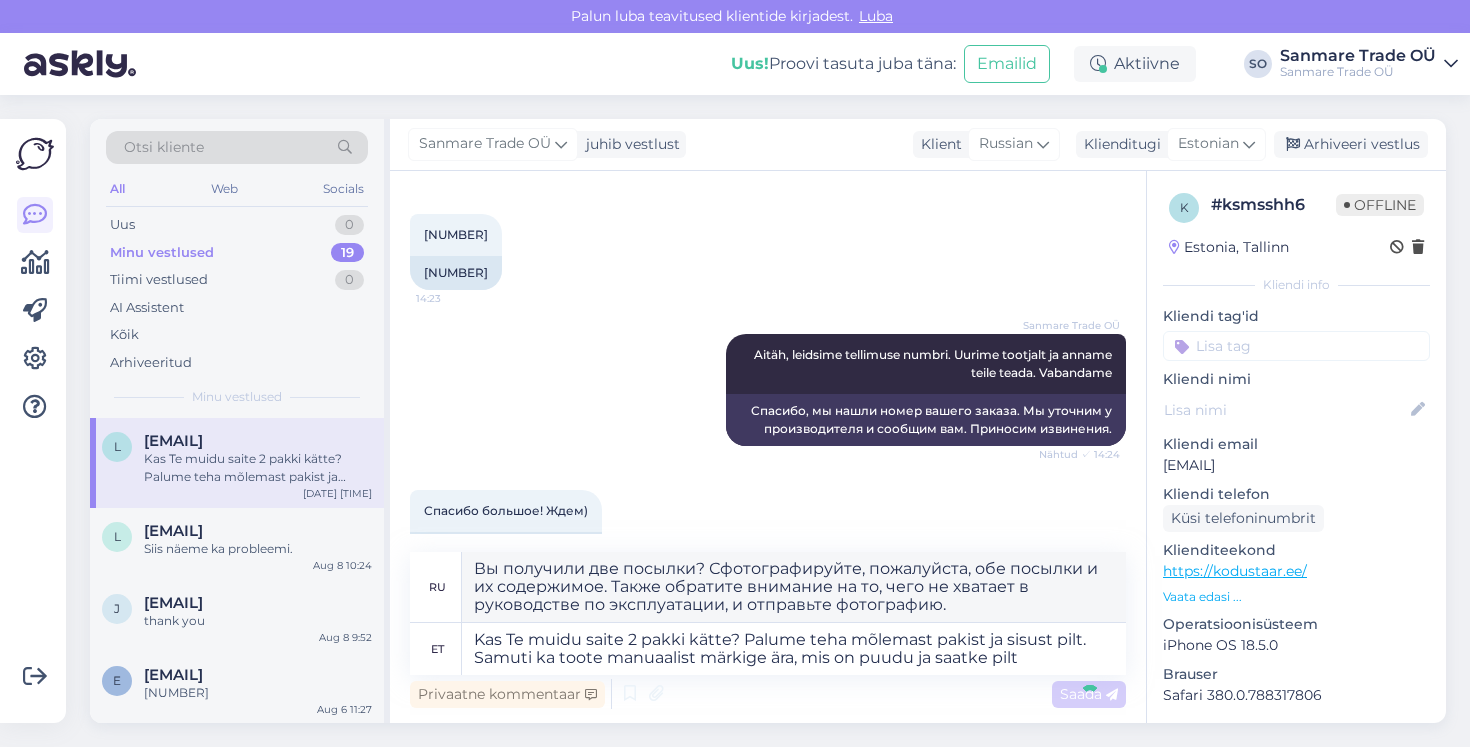type 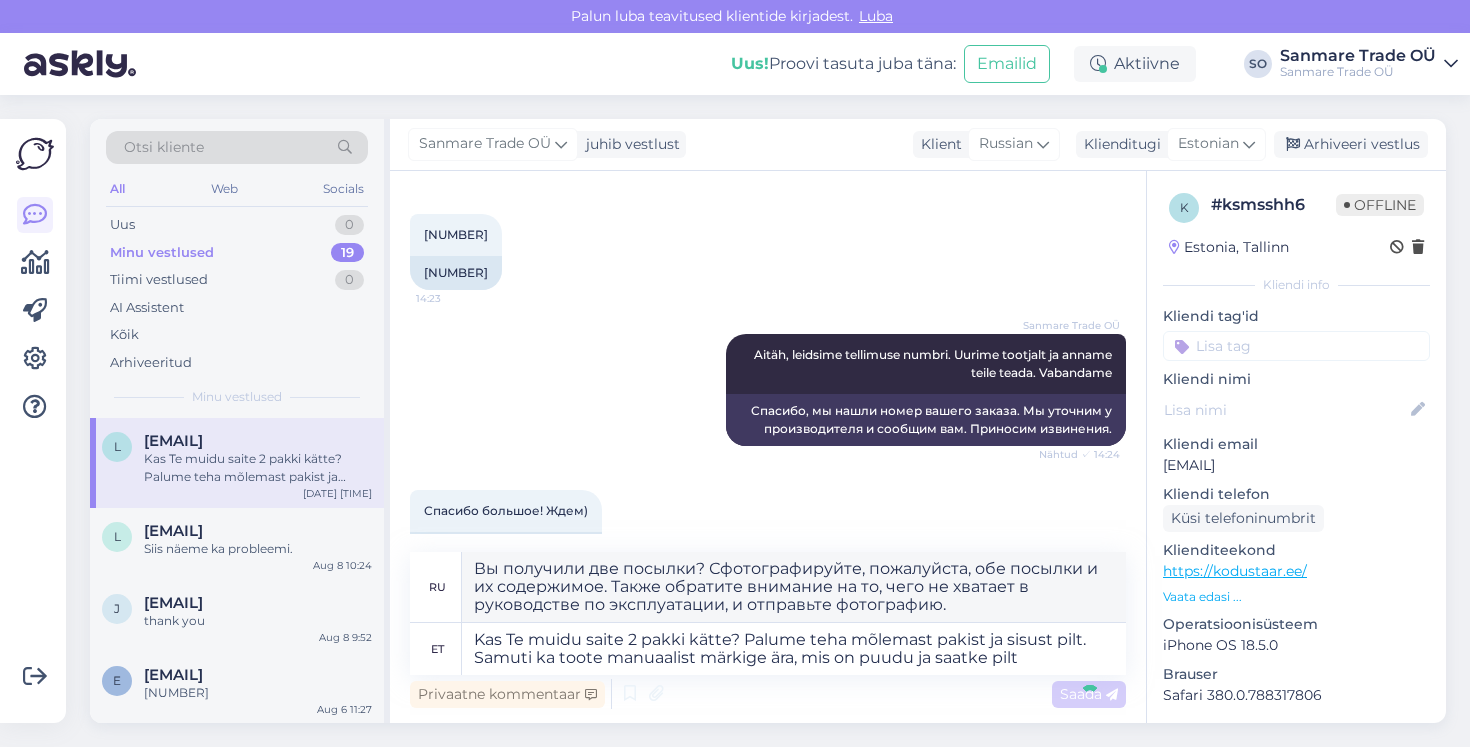type 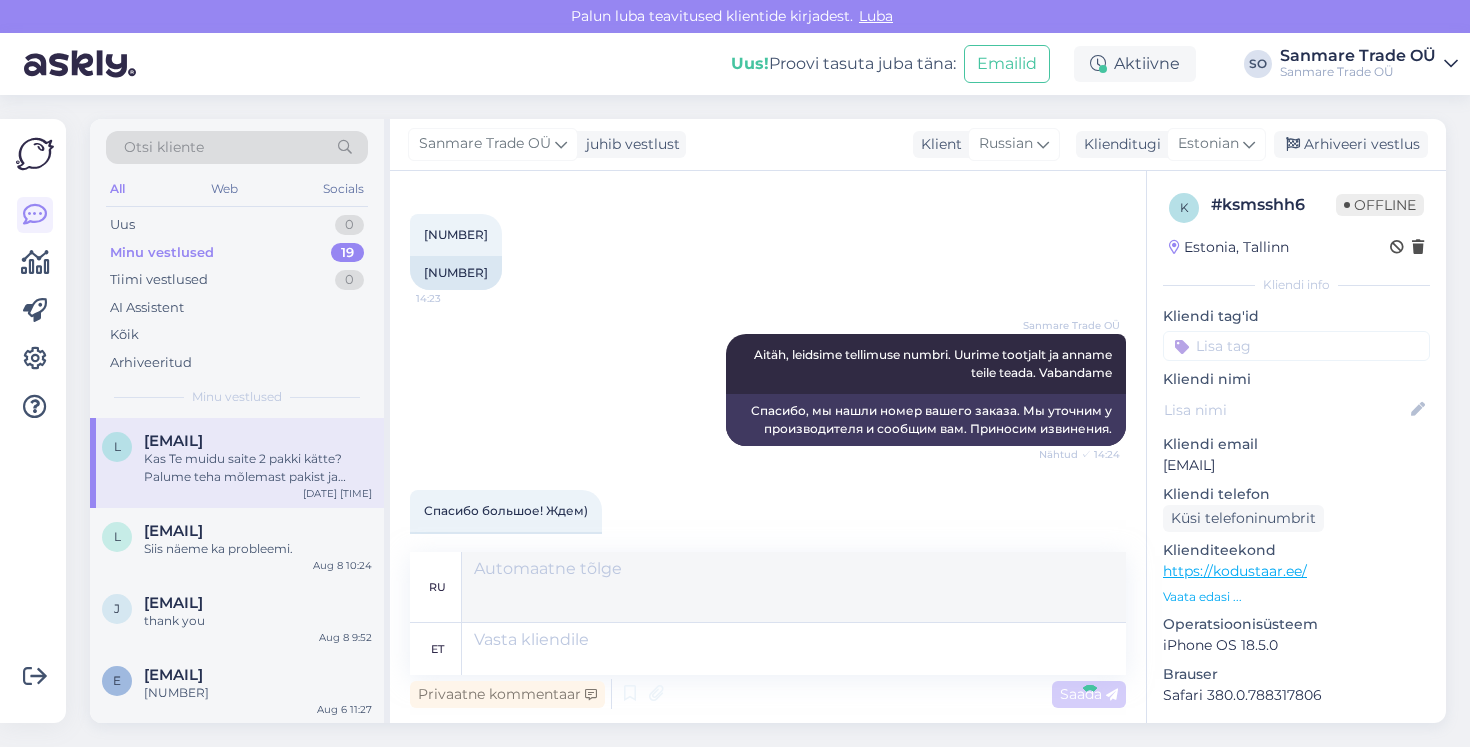scroll, scrollTop: 1139, scrollLeft: 0, axis: vertical 